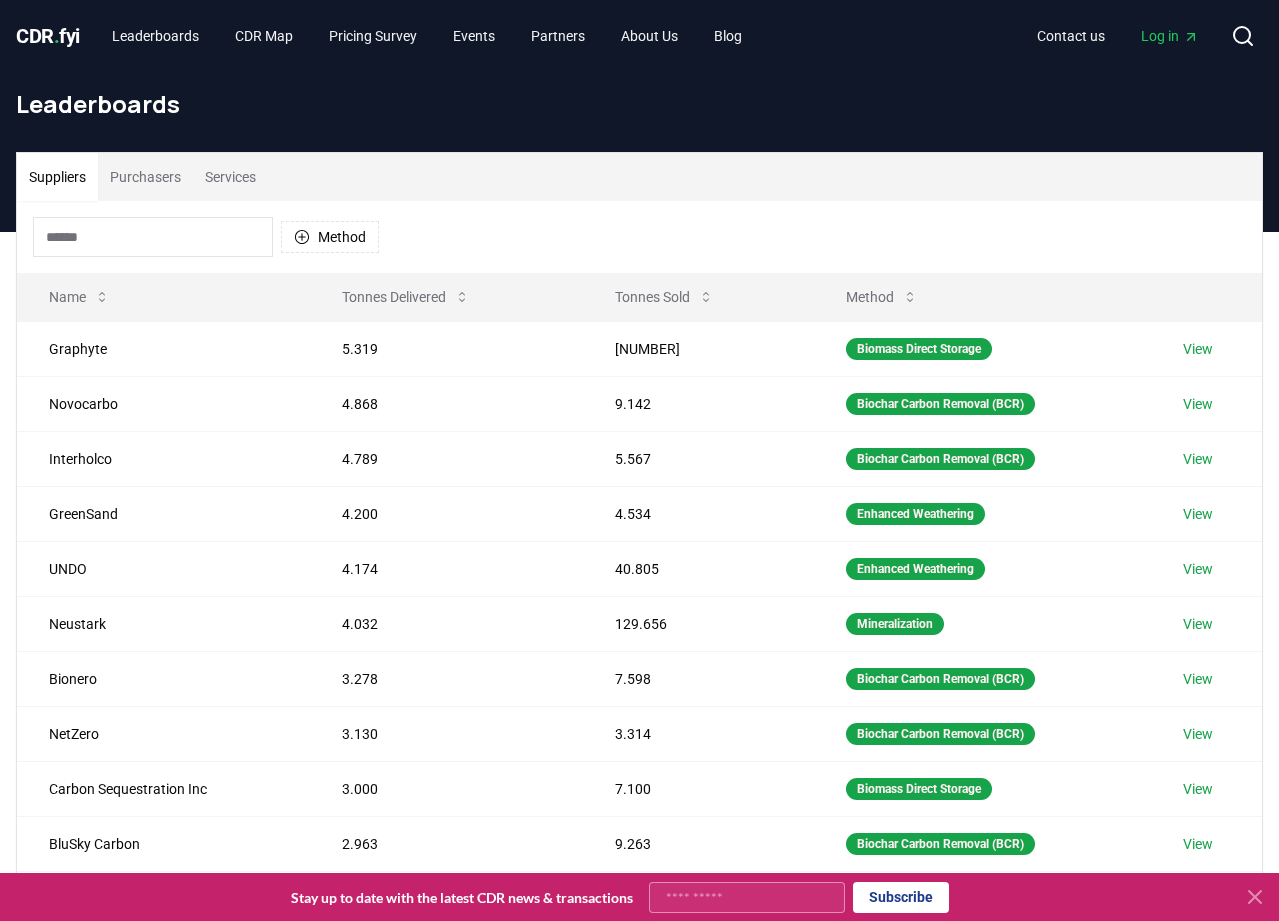 scroll, scrollTop: 0, scrollLeft: 0, axis: both 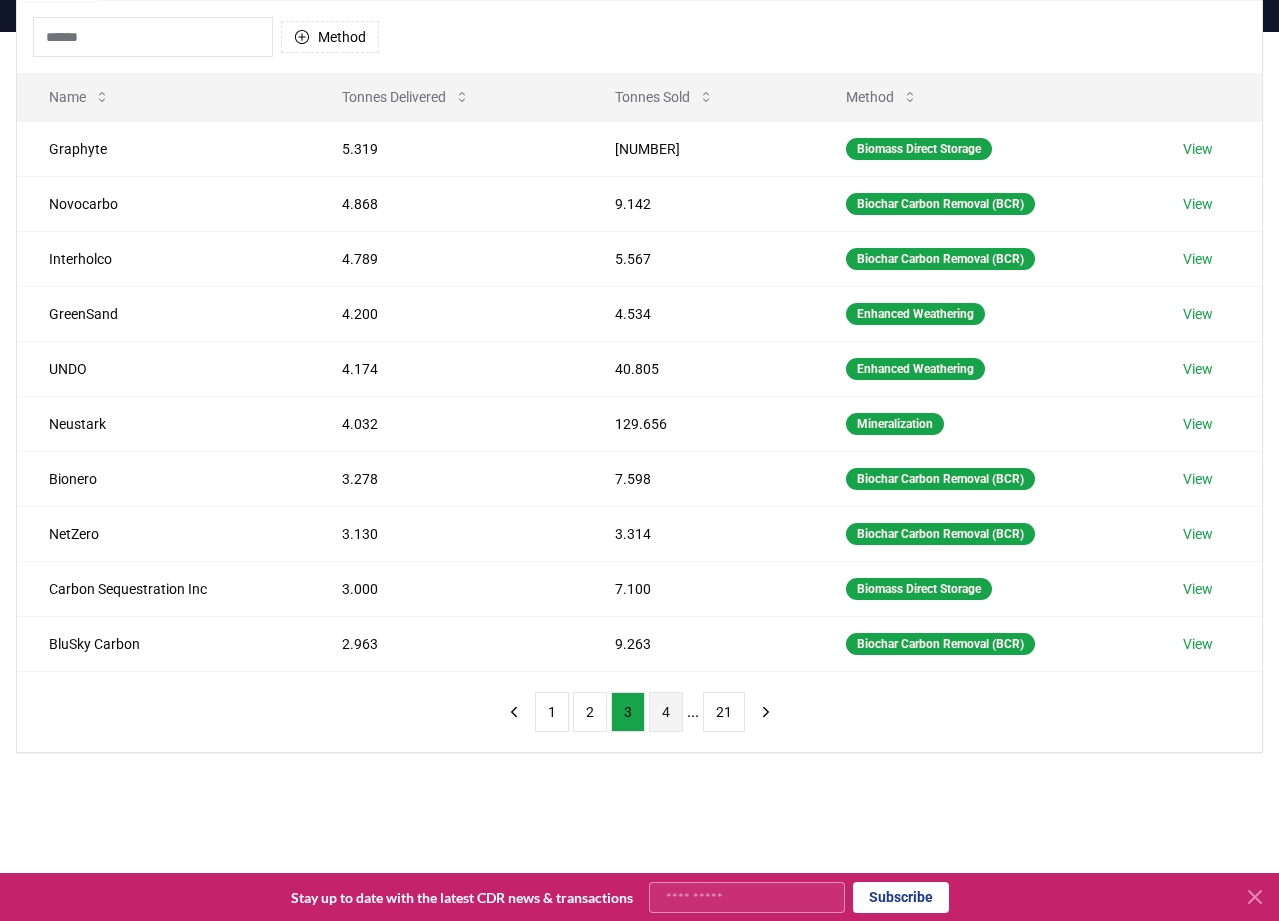 click on "4" at bounding box center [666, 712] 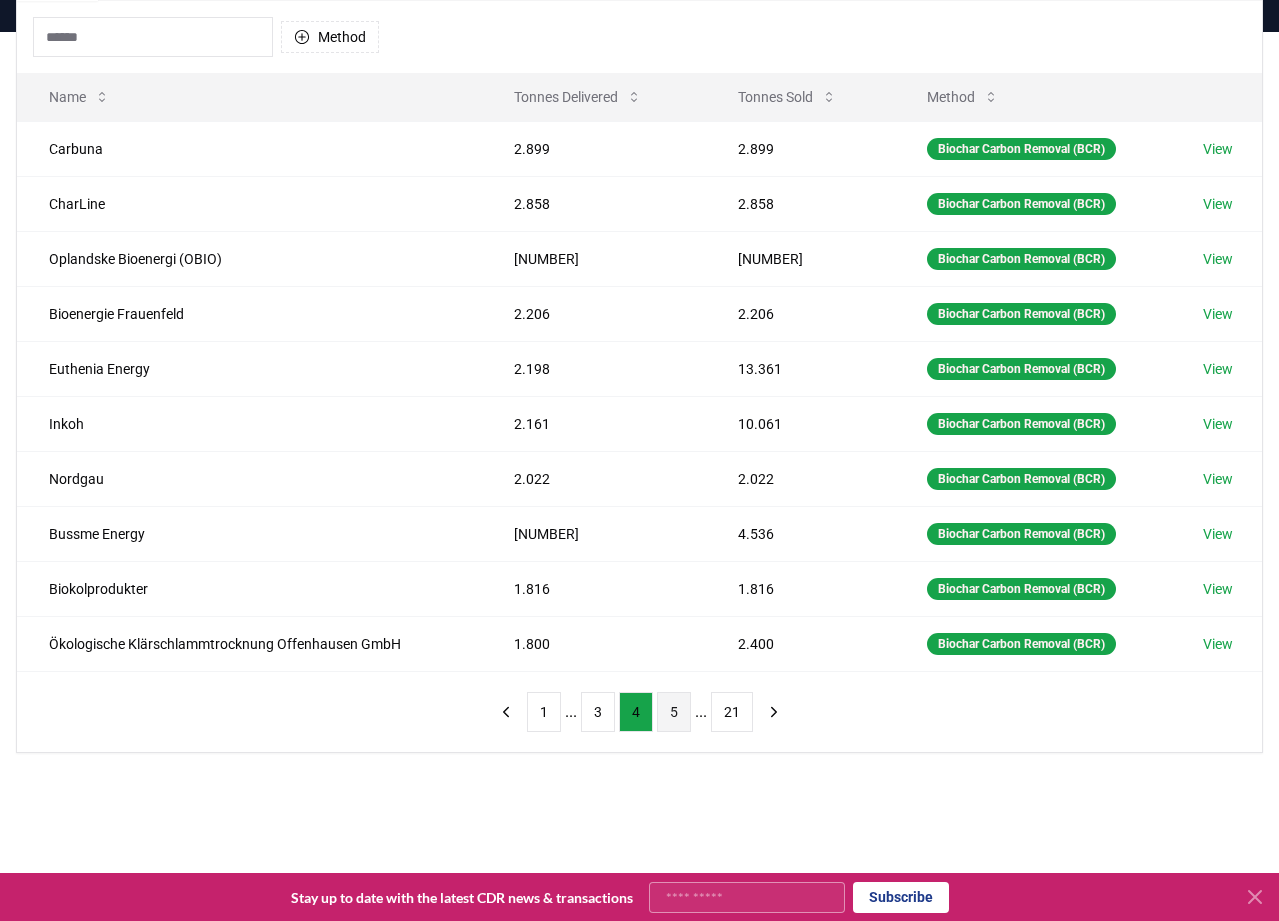 click on "5" at bounding box center (674, 712) 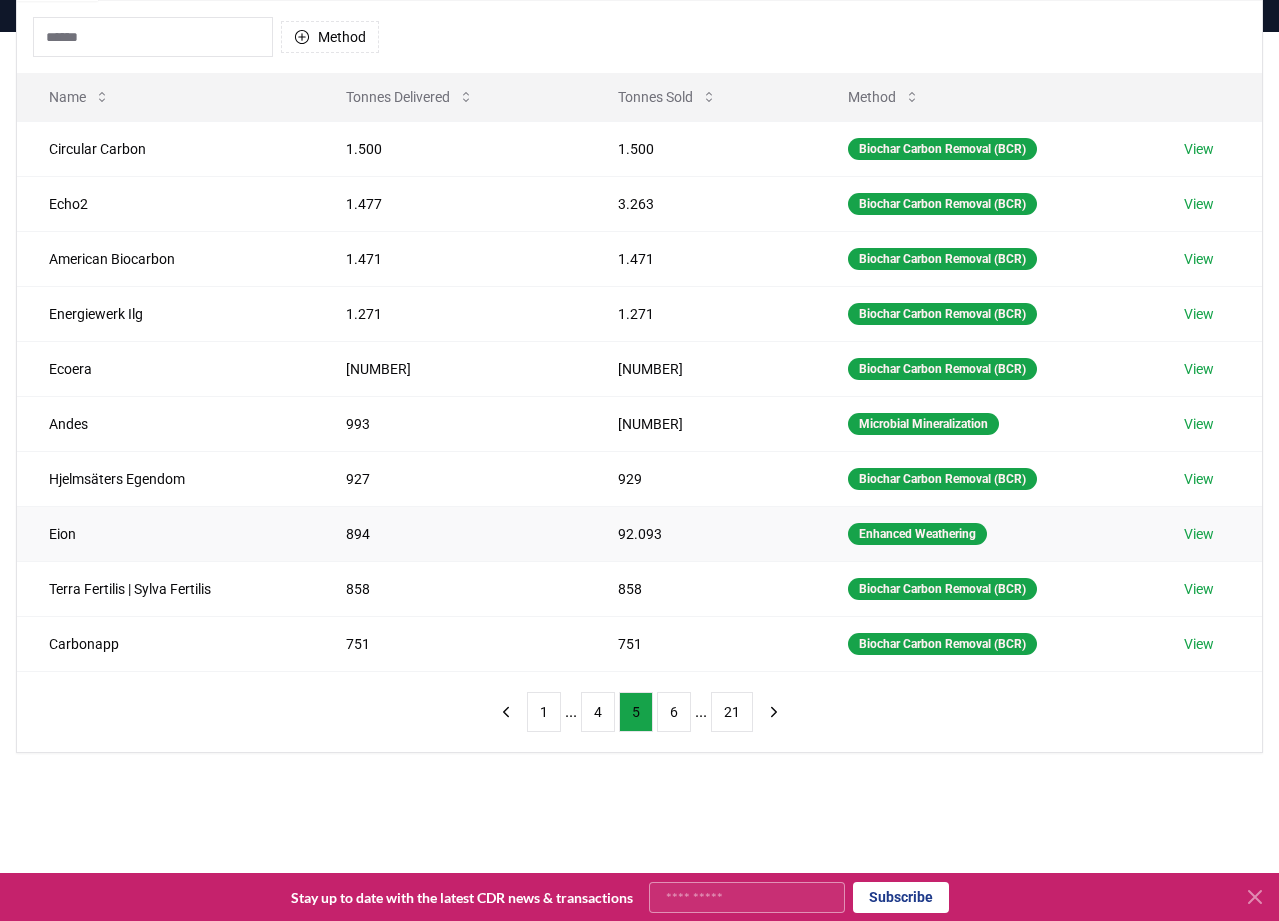 click on "View" at bounding box center (1199, 534) 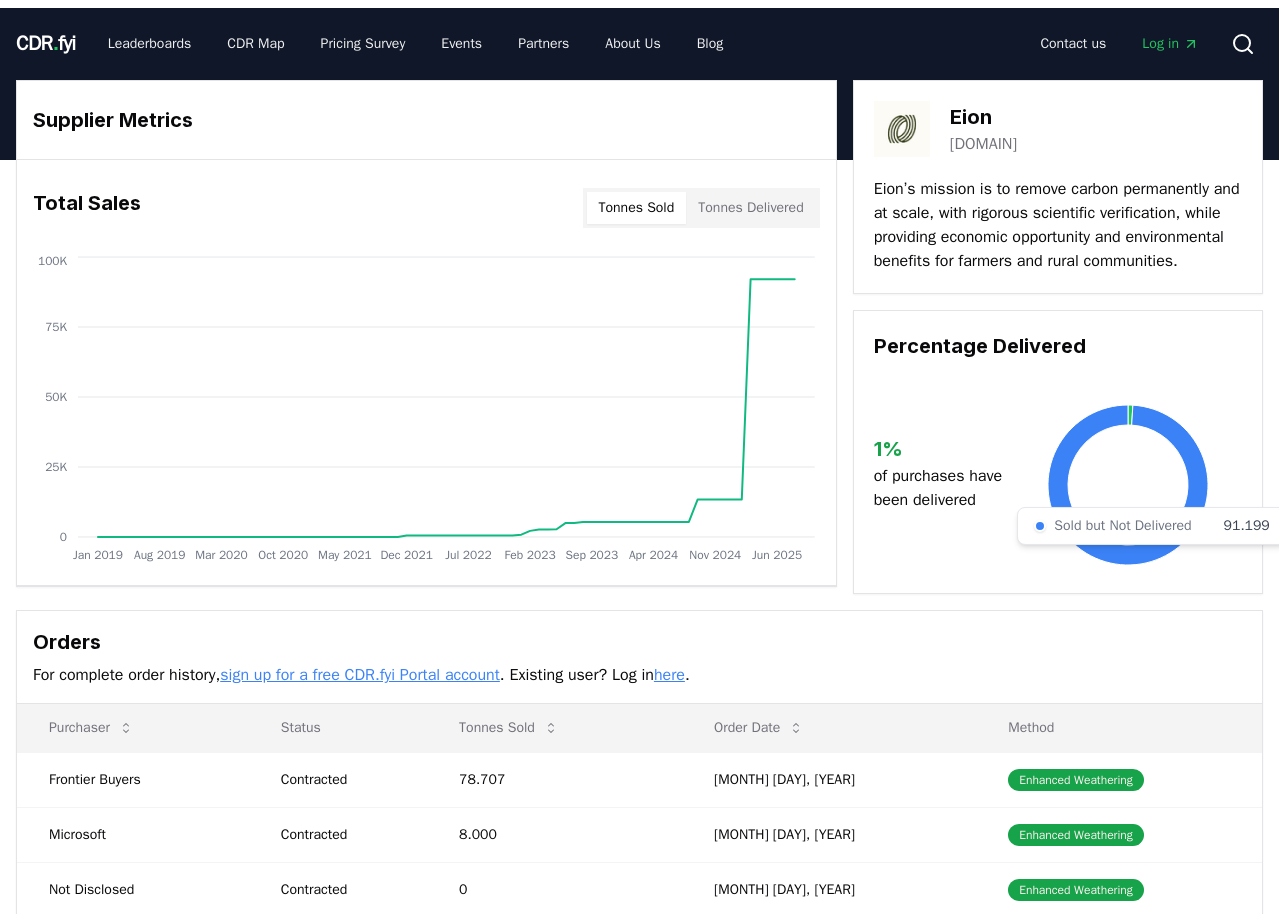 scroll, scrollTop: 0, scrollLeft: 0, axis: both 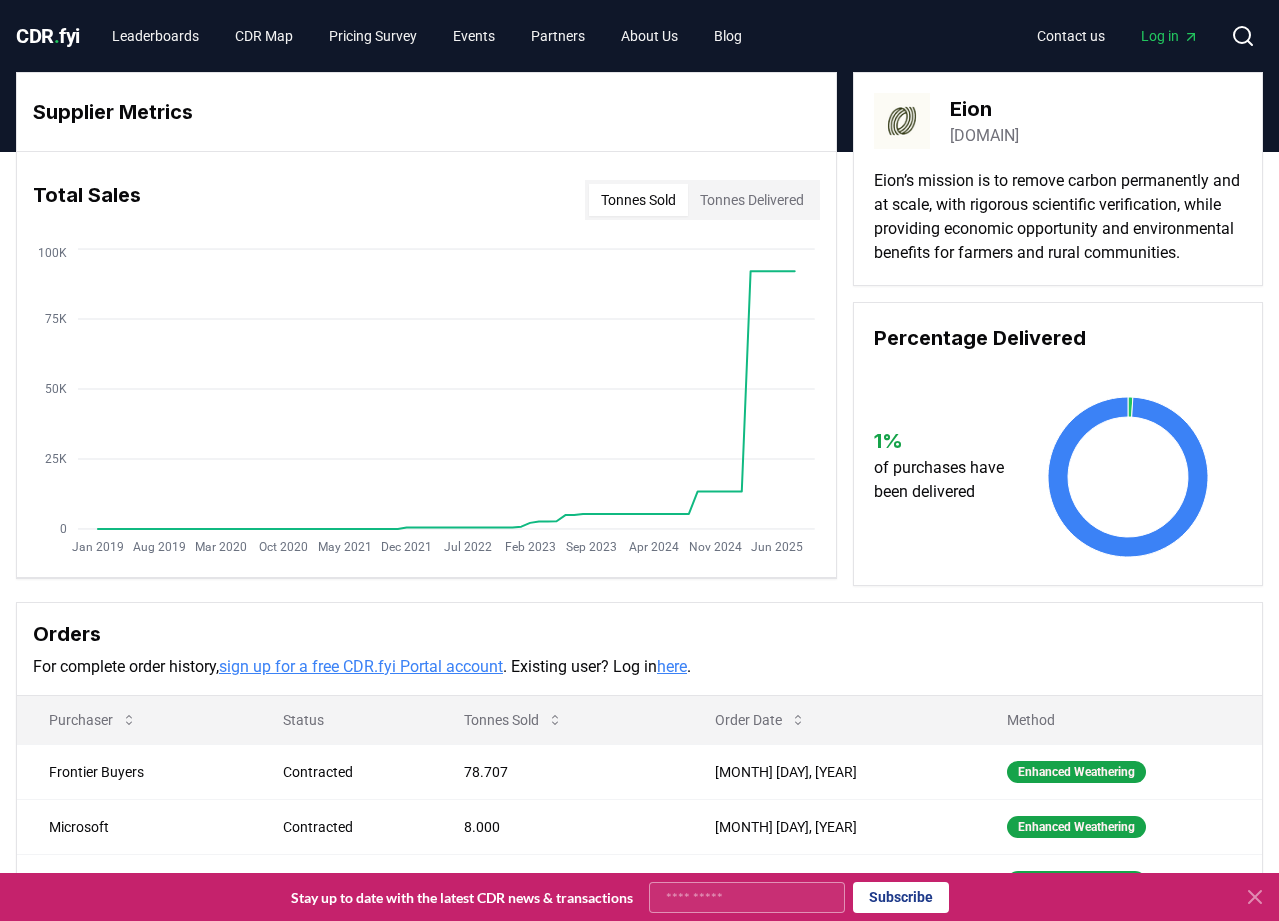 click on "eioncarbon.com" at bounding box center (984, 136) 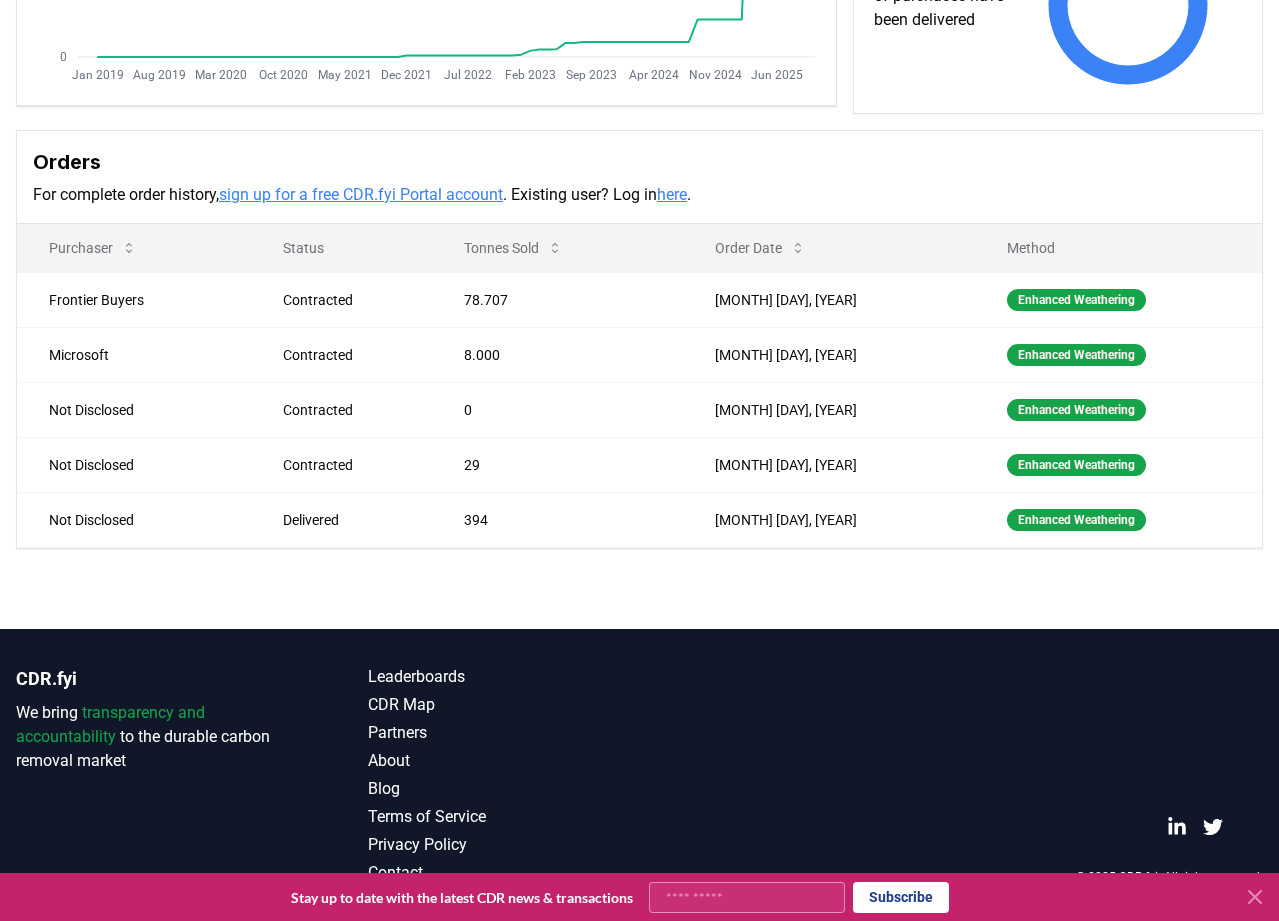 scroll, scrollTop: 0, scrollLeft: 0, axis: both 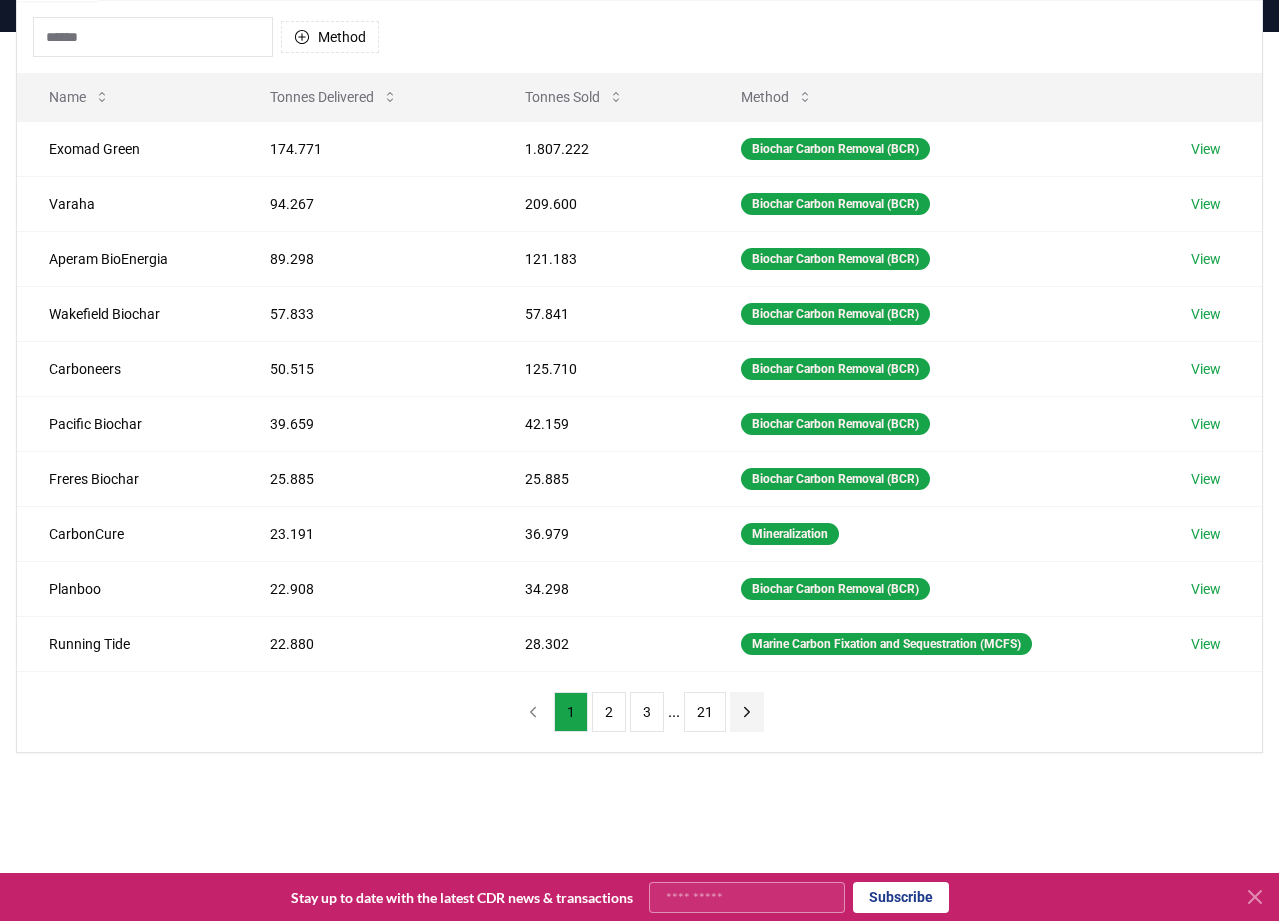click 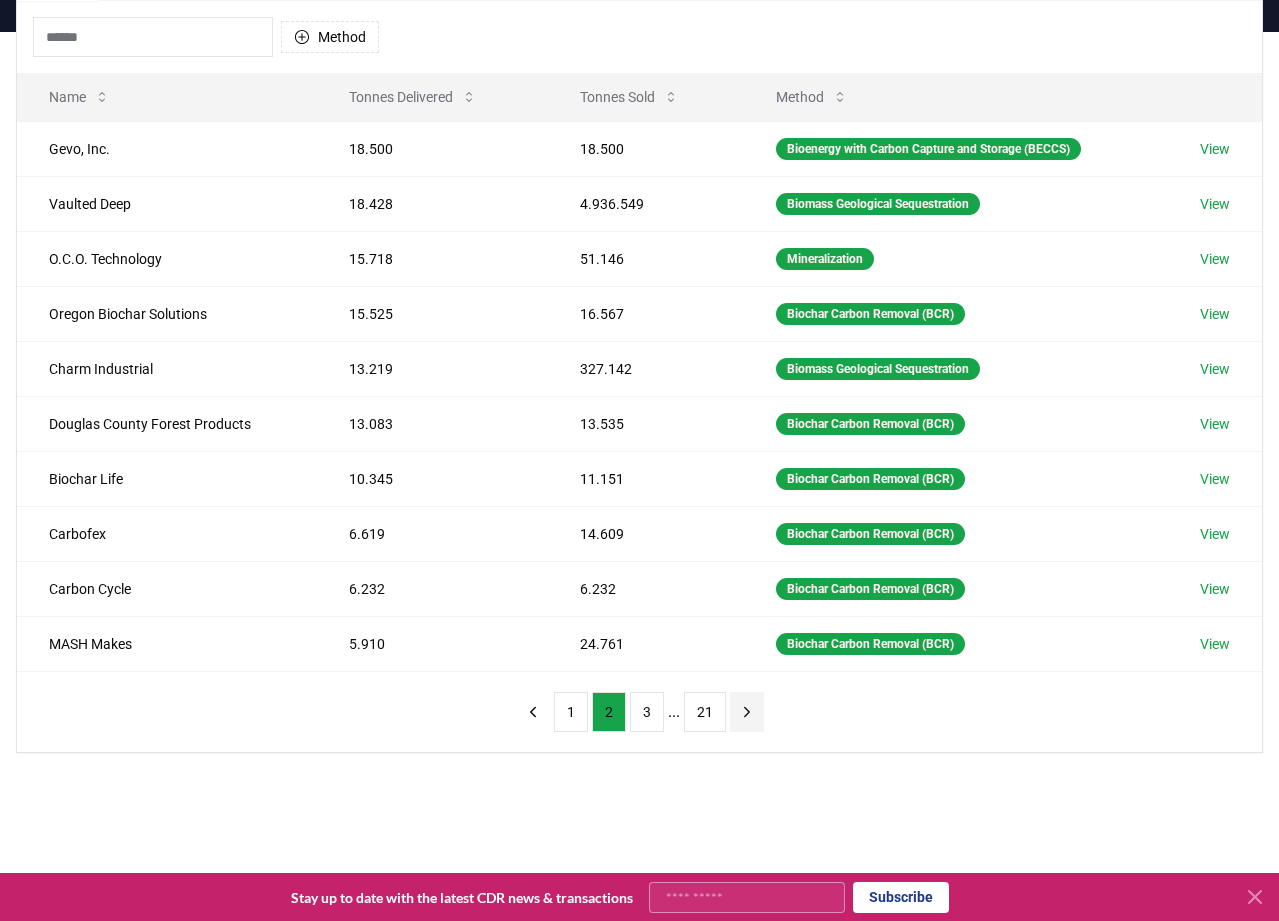 click 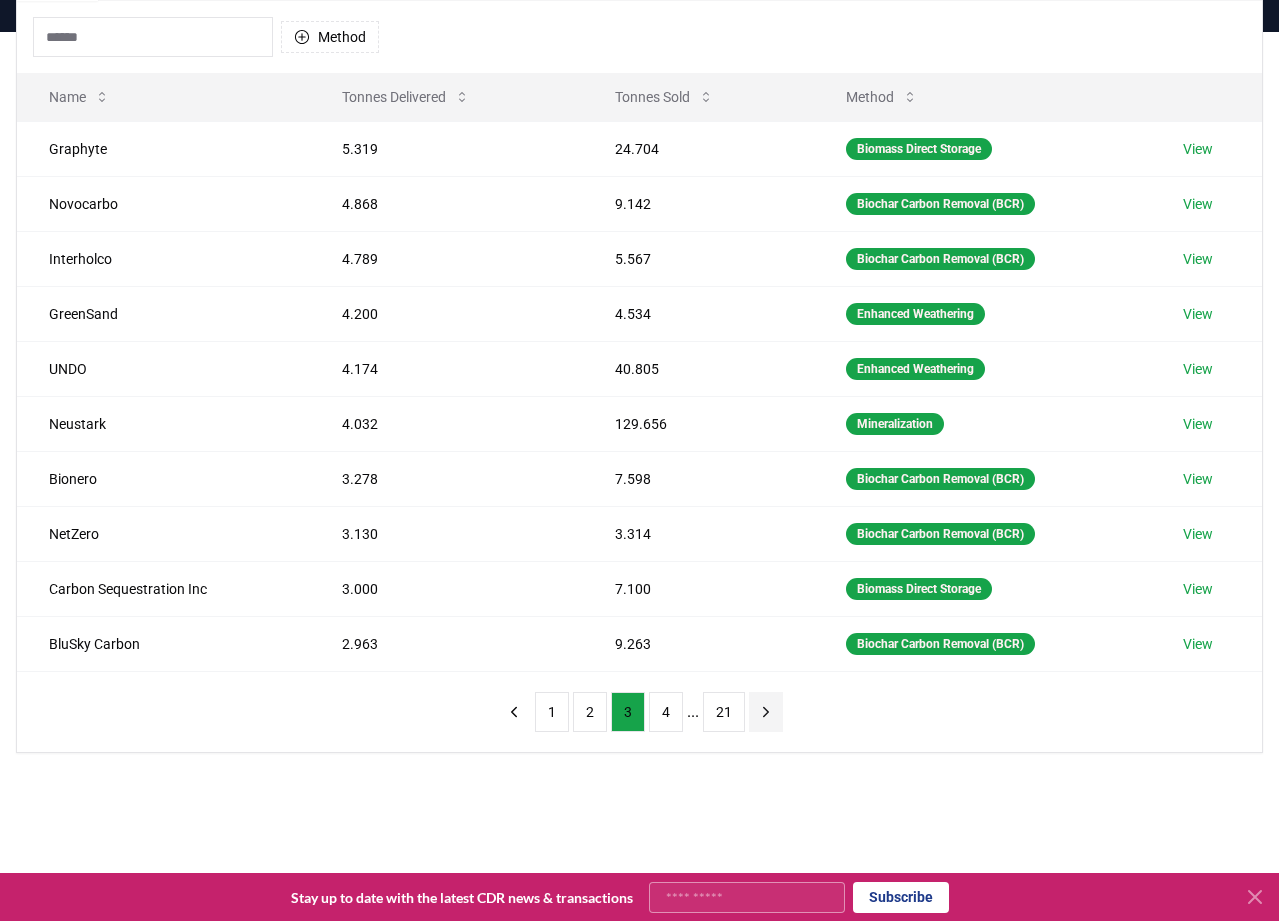 click on "21" at bounding box center (724, 712) 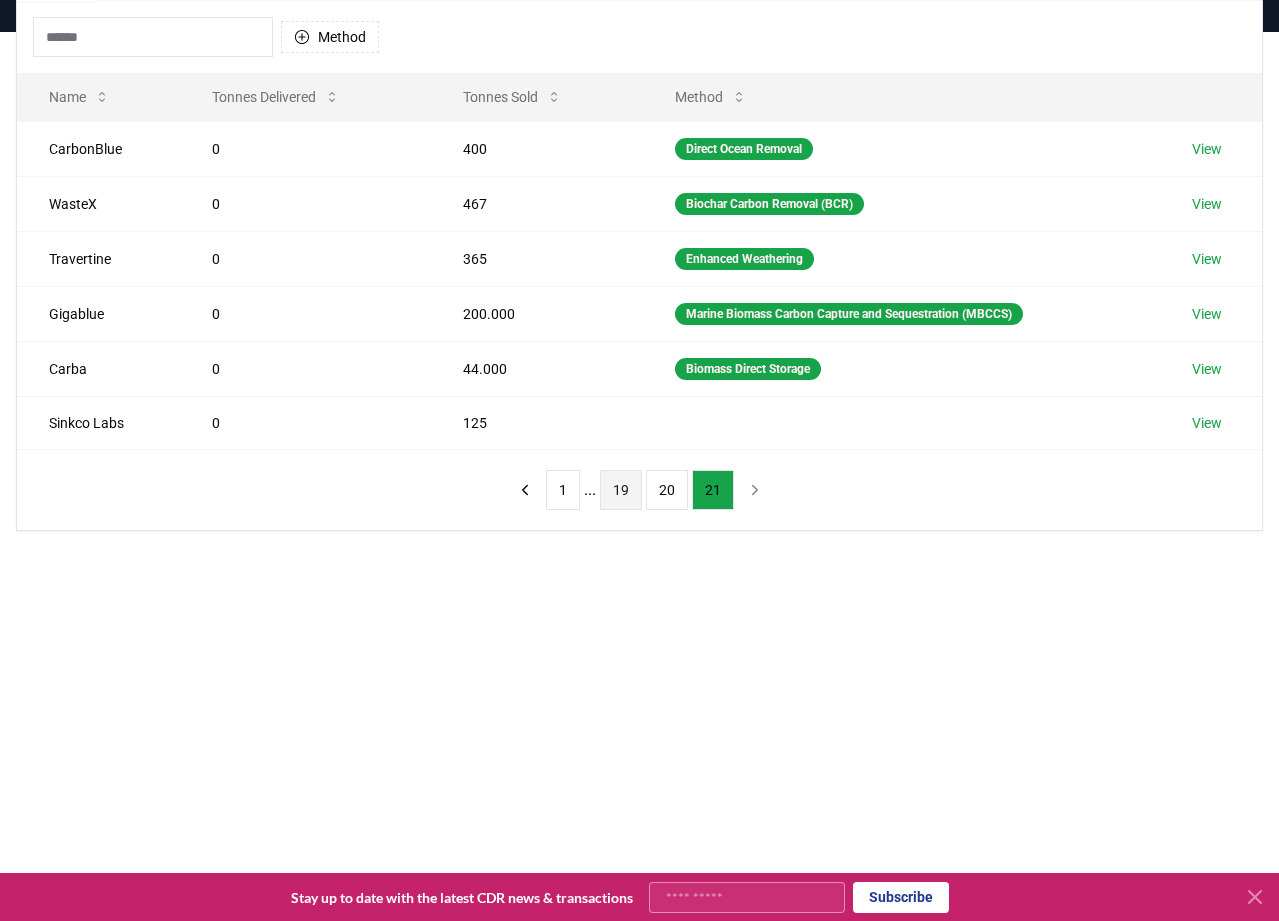 click on "19" at bounding box center (621, 490) 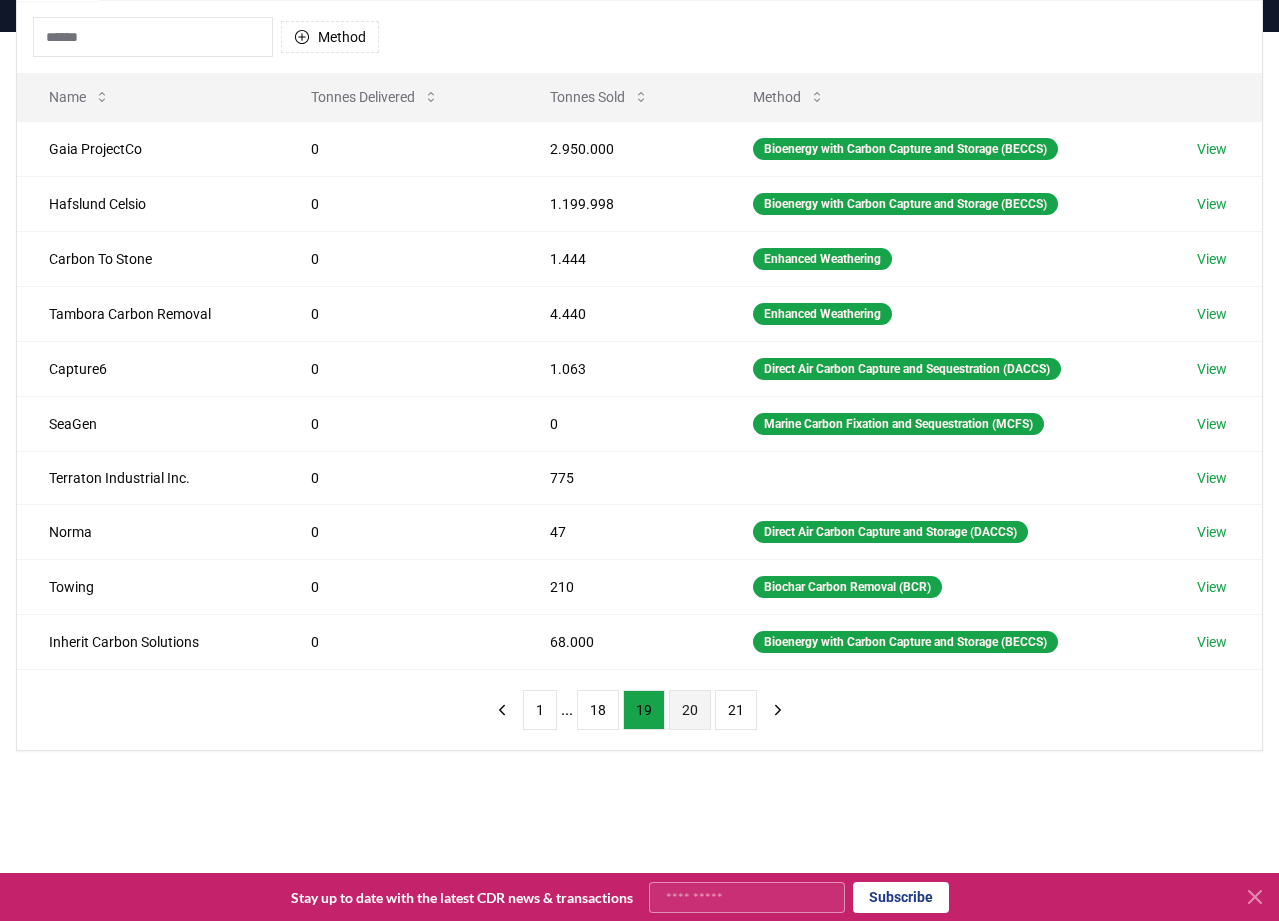 click on "20" at bounding box center (690, 710) 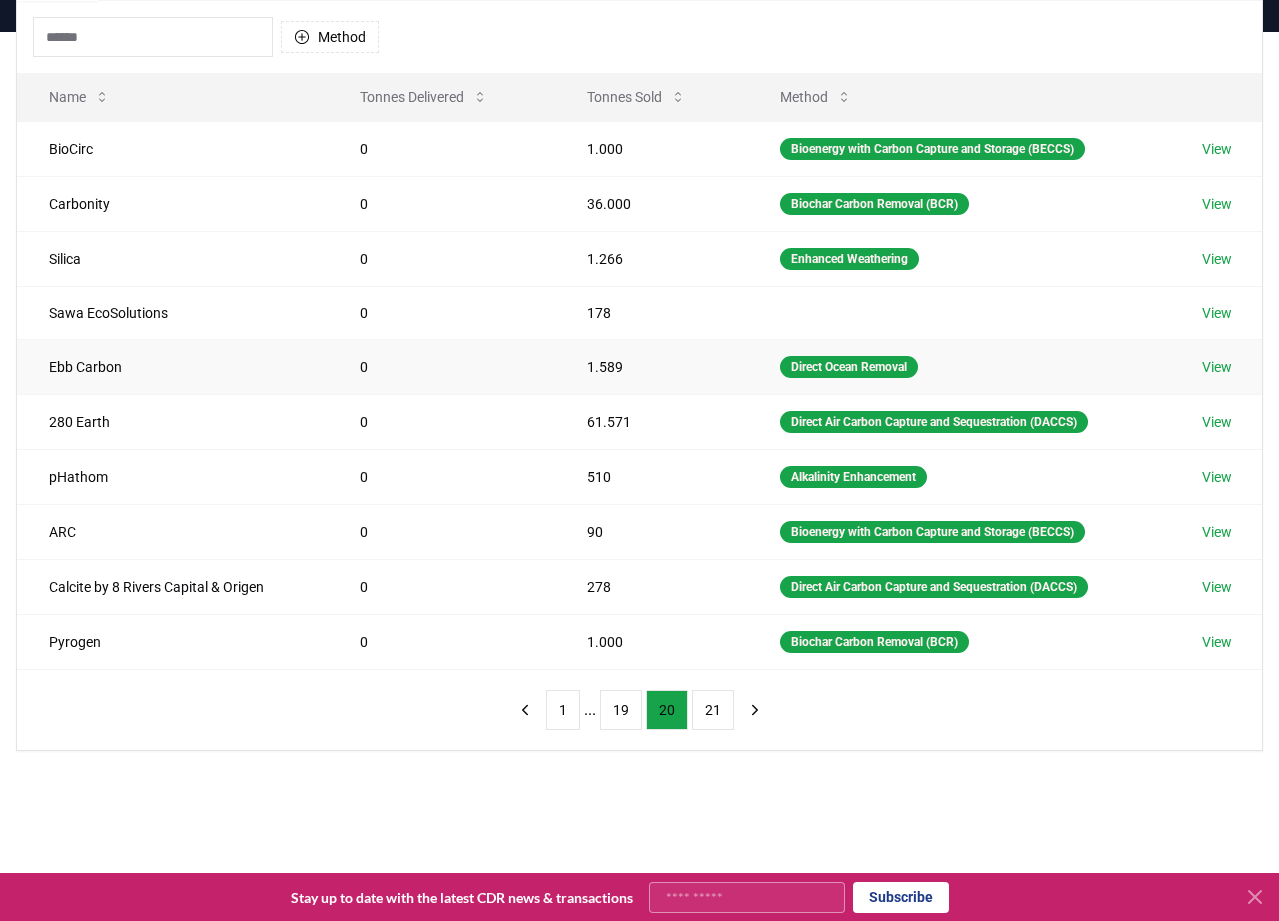 click on "View" at bounding box center [1217, 367] 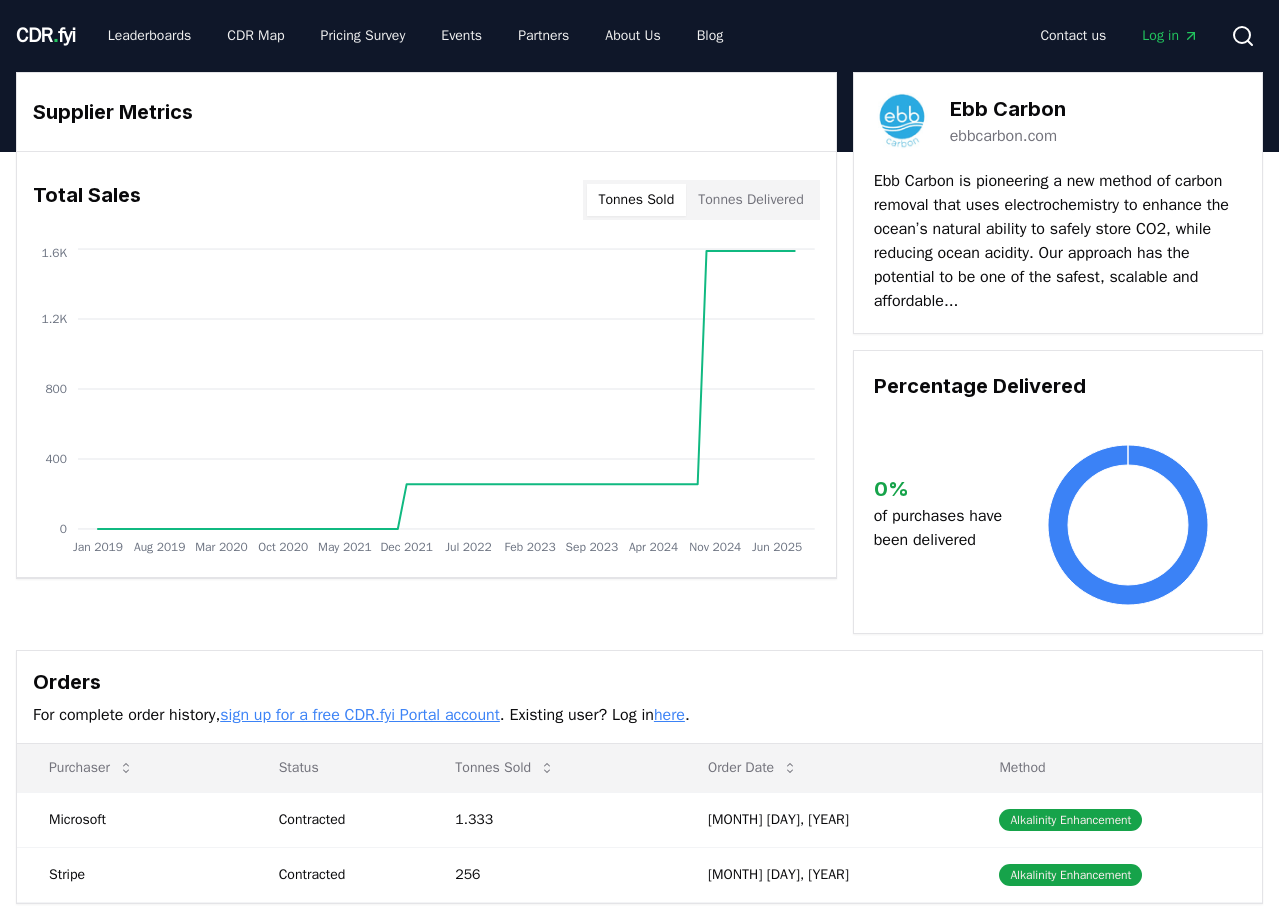scroll, scrollTop: 0, scrollLeft: 0, axis: both 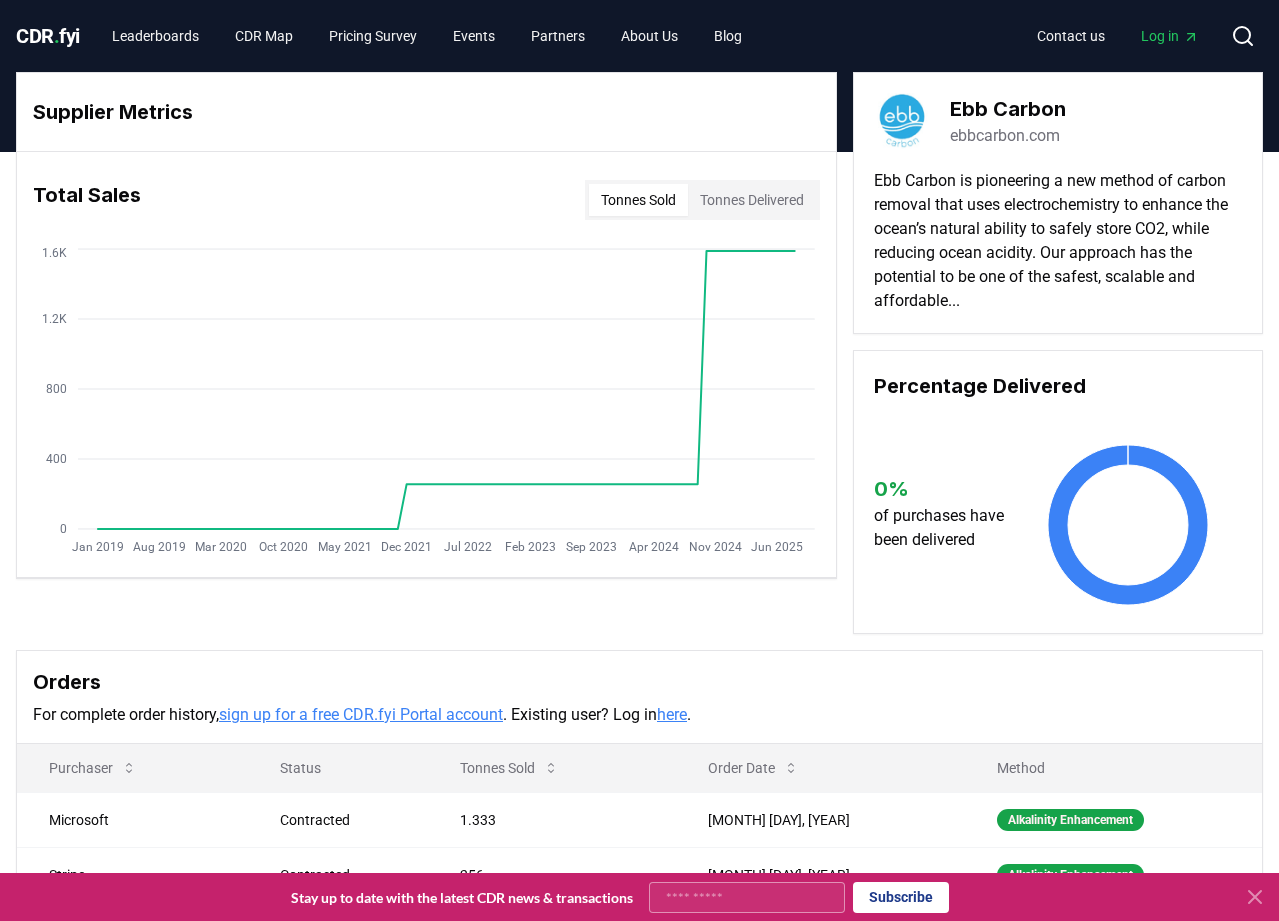 click on "ebbcarbon.com" at bounding box center (1005, 136) 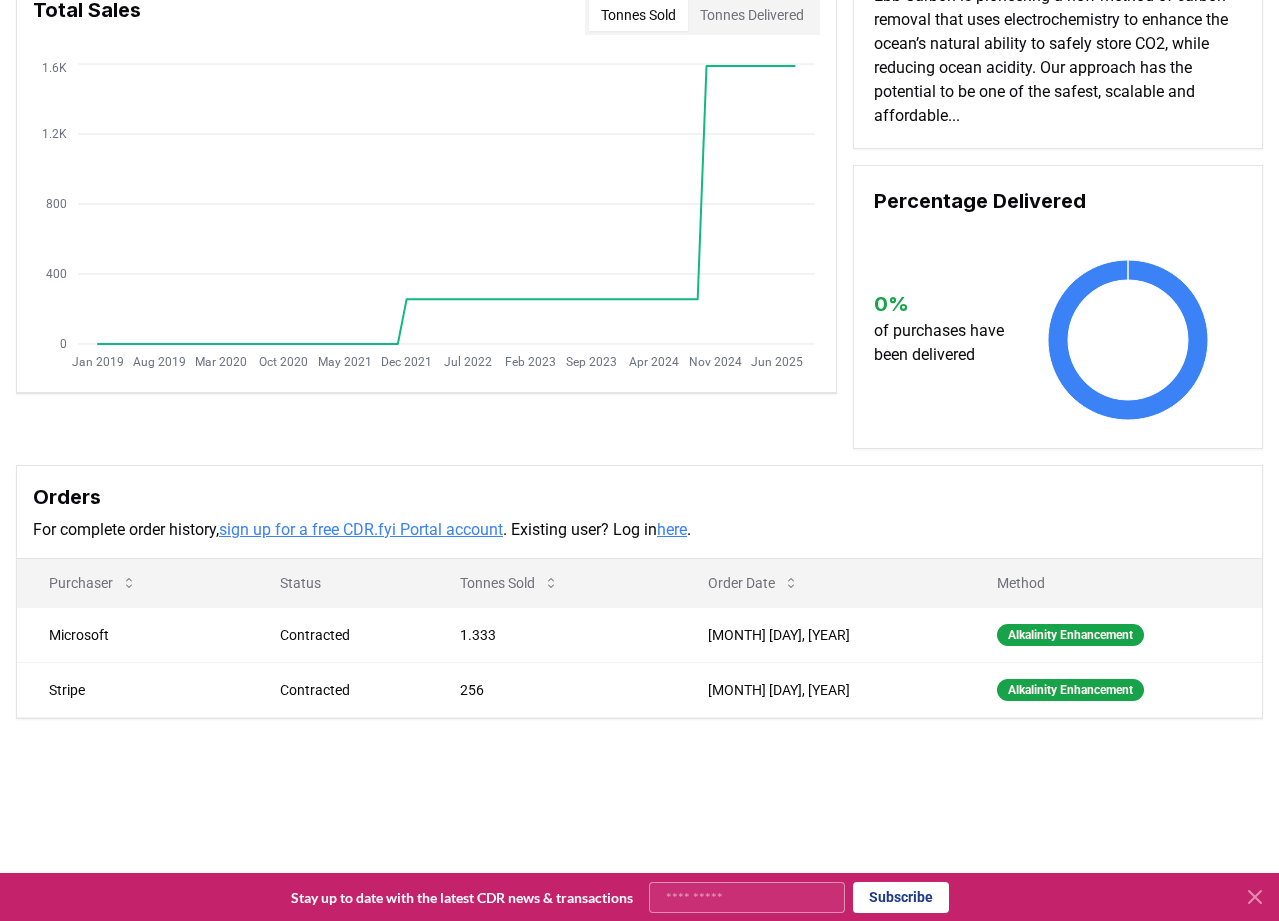 scroll, scrollTop: 200, scrollLeft: 0, axis: vertical 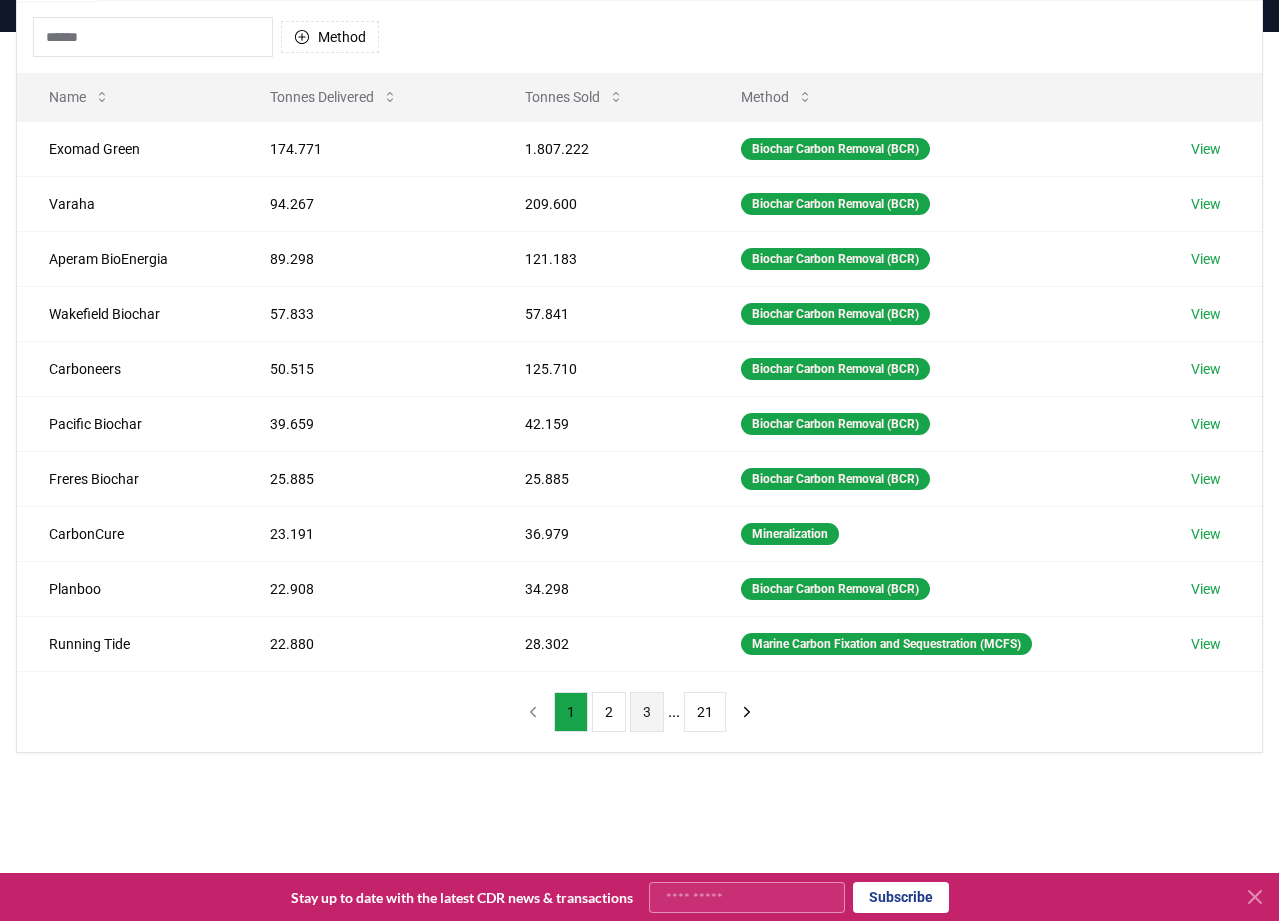 click on "3" at bounding box center (647, 712) 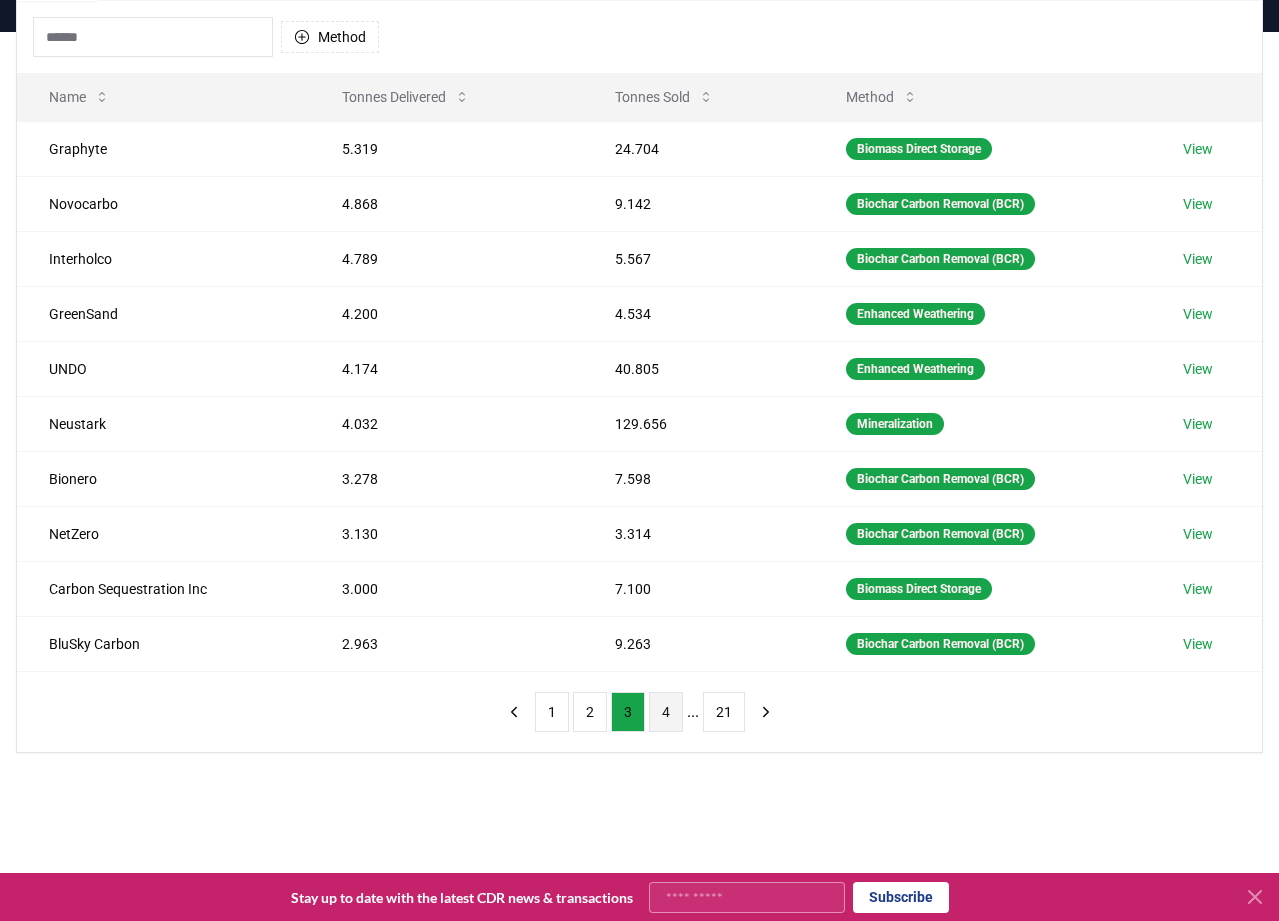 click on "4" at bounding box center [666, 712] 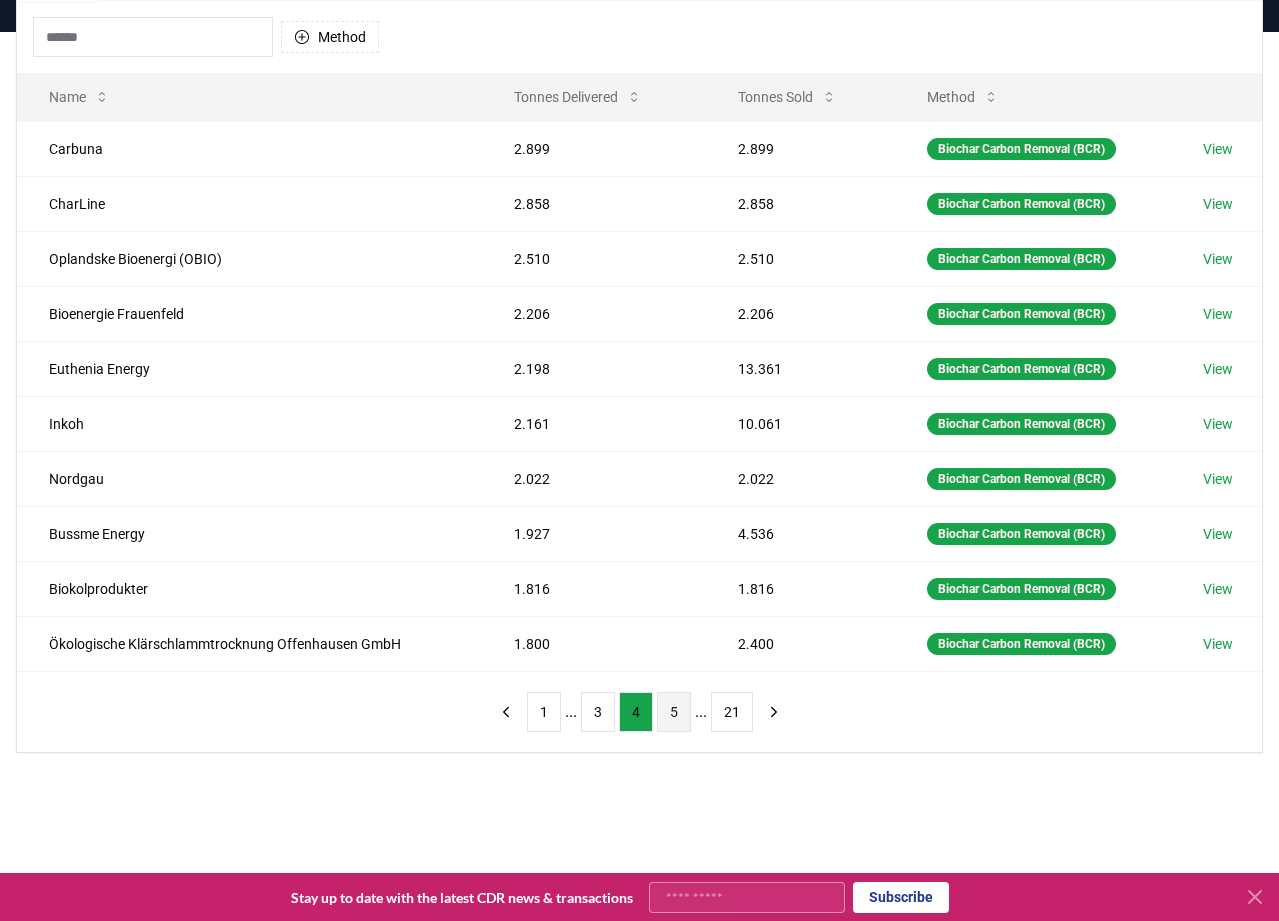 click on "5" at bounding box center [674, 712] 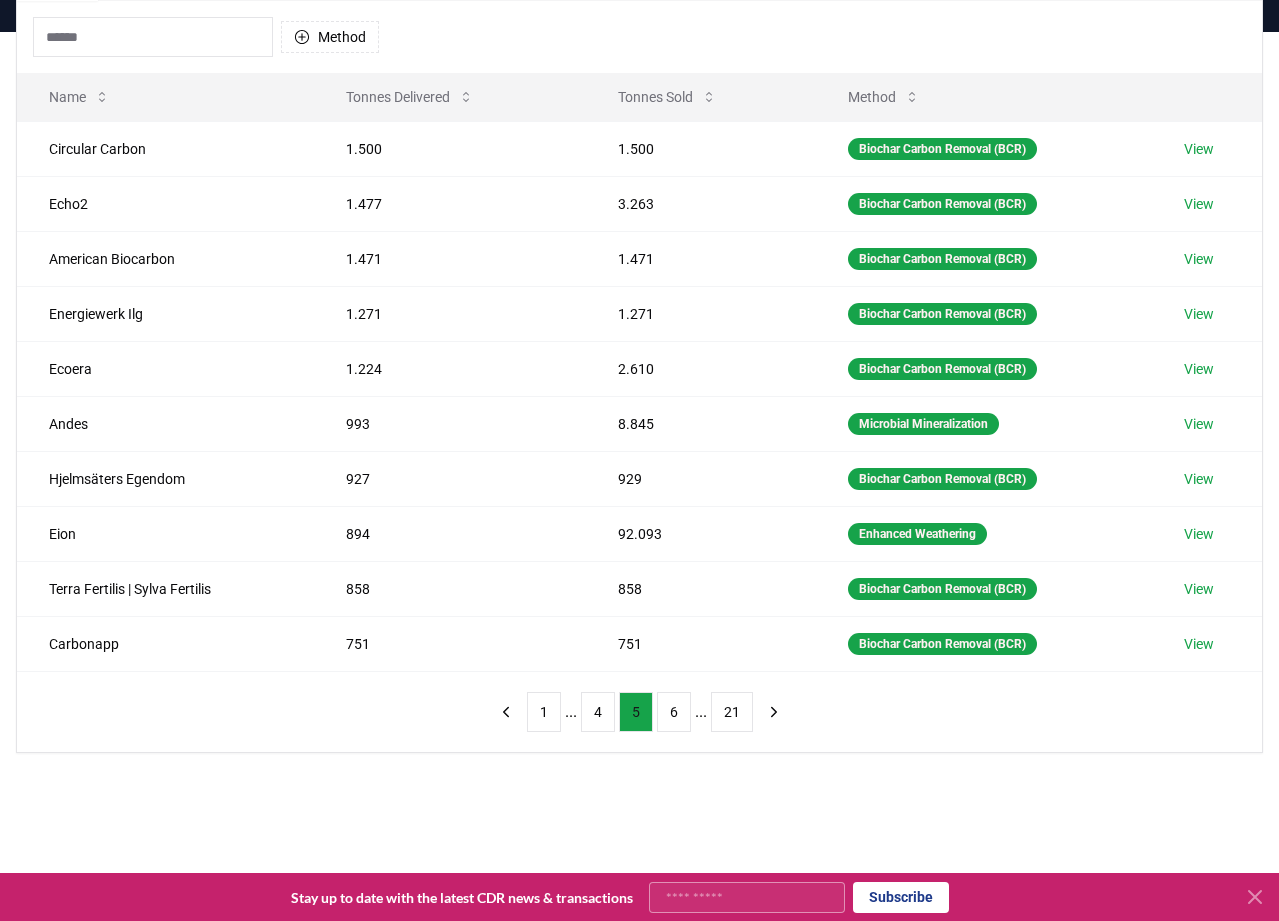 click on "6" at bounding box center [674, 712] 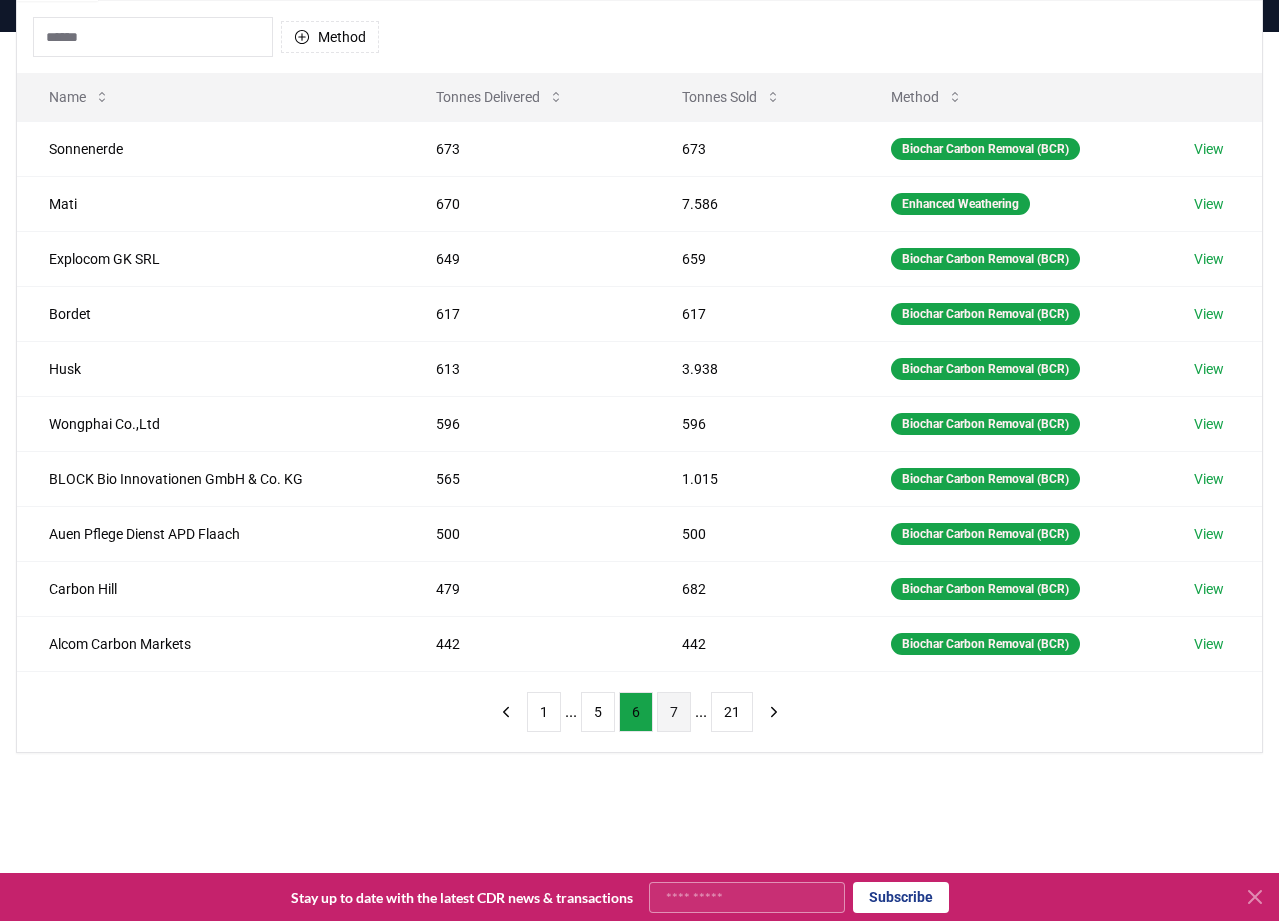 click on "7" at bounding box center (674, 712) 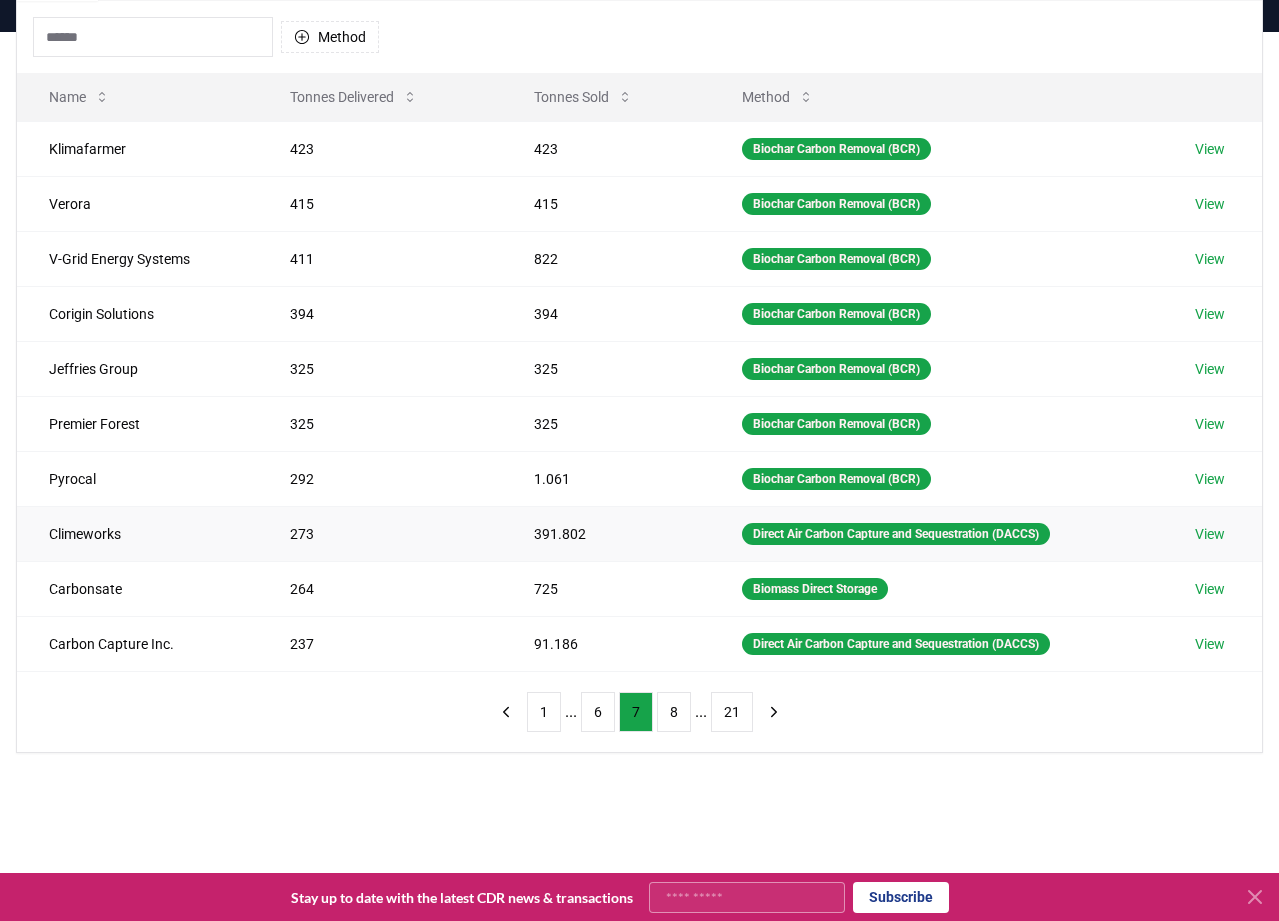 click on "View" at bounding box center (1210, 534) 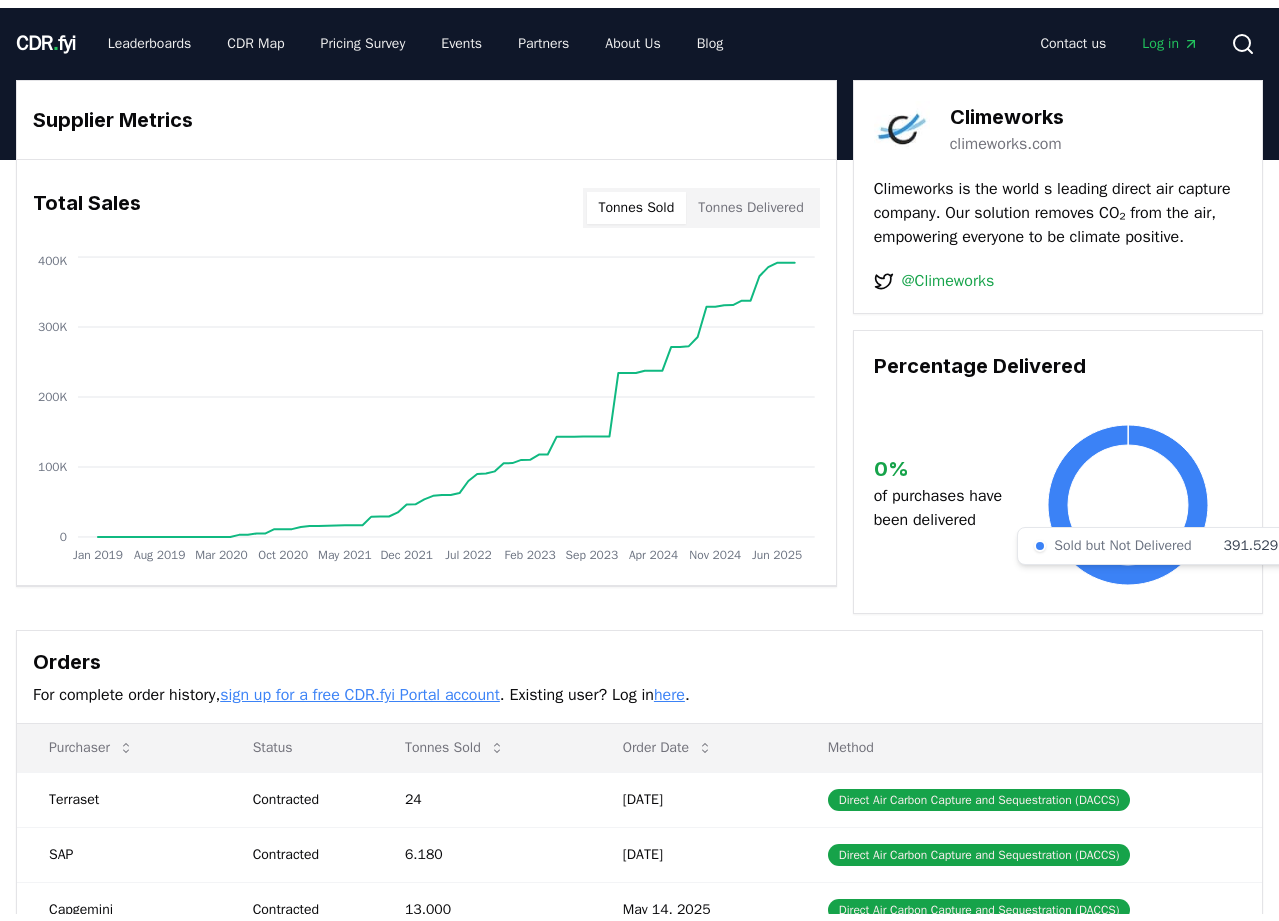 scroll, scrollTop: 0, scrollLeft: 0, axis: both 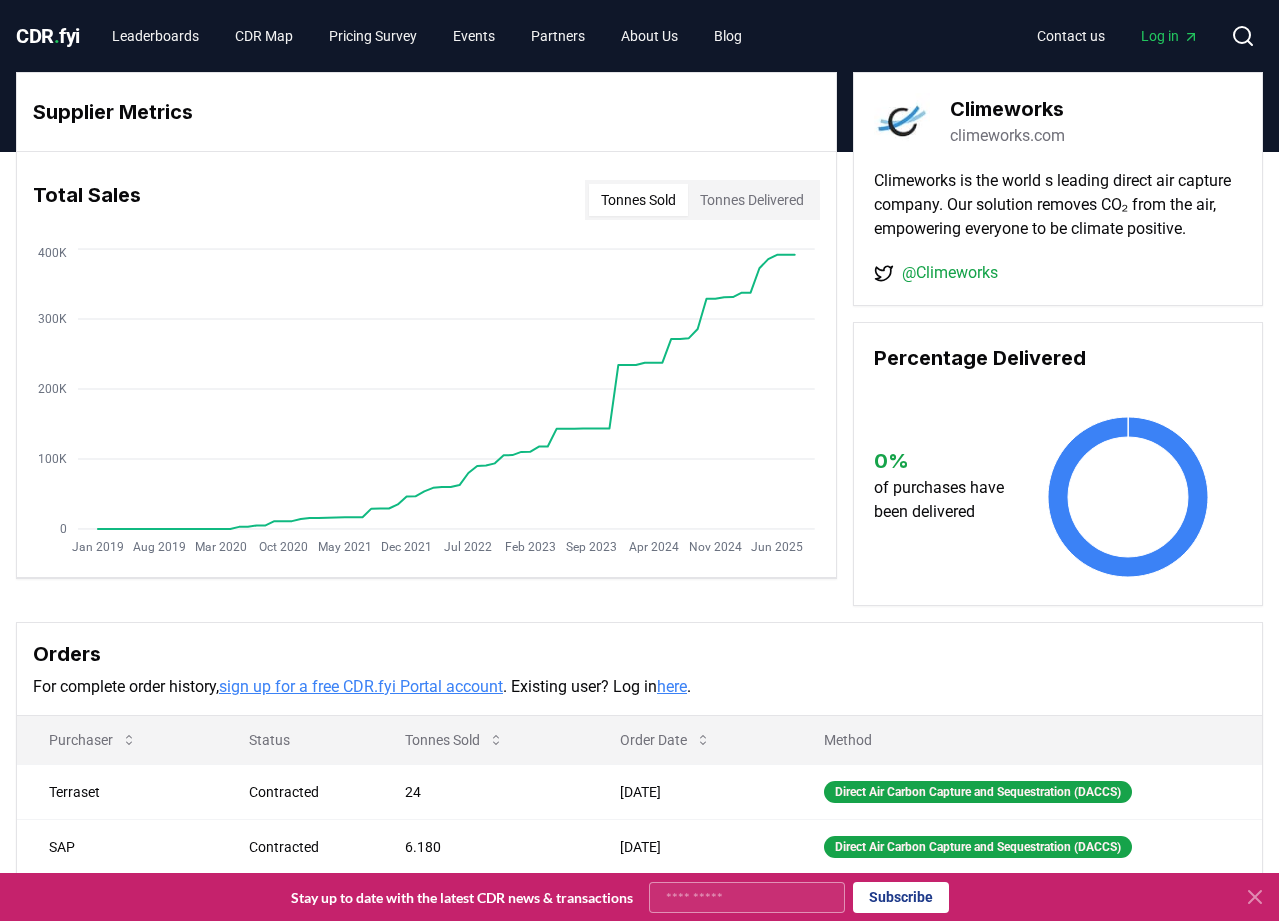 click on "climeworks.com" at bounding box center (1007, 136) 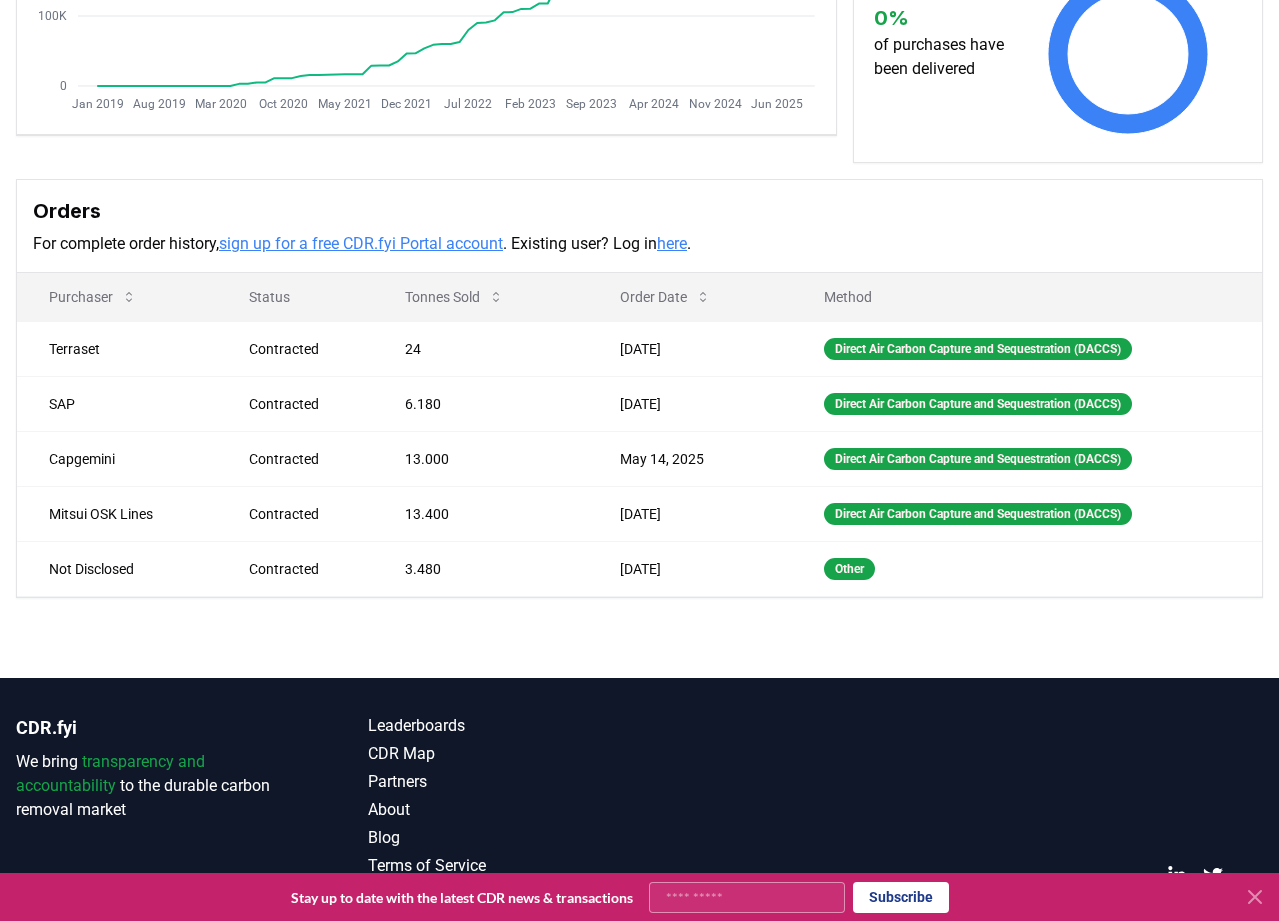 scroll, scrollTop: 500, scrollLeft: 0, axis: vertical 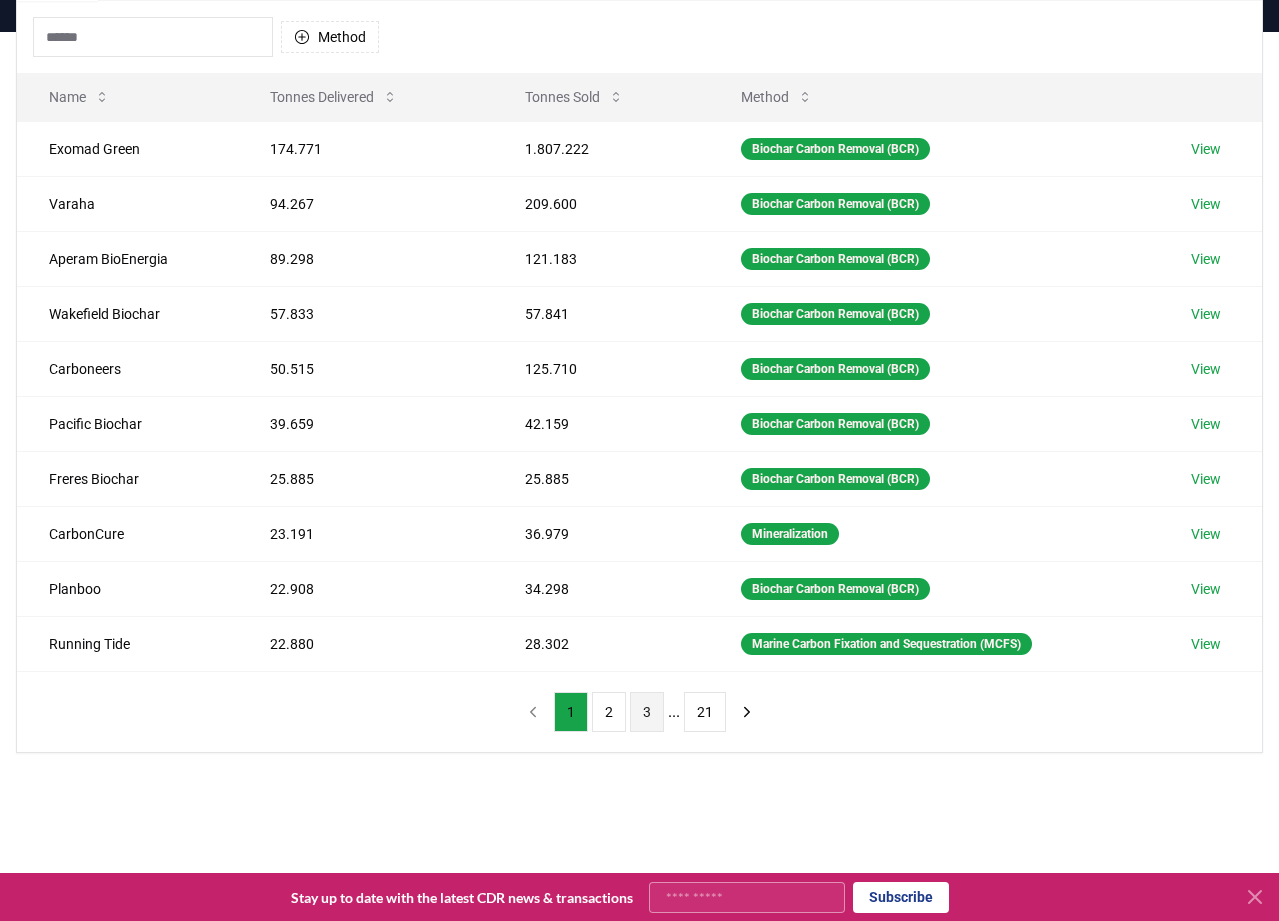 click on "3" at bounding box center [647, 712] 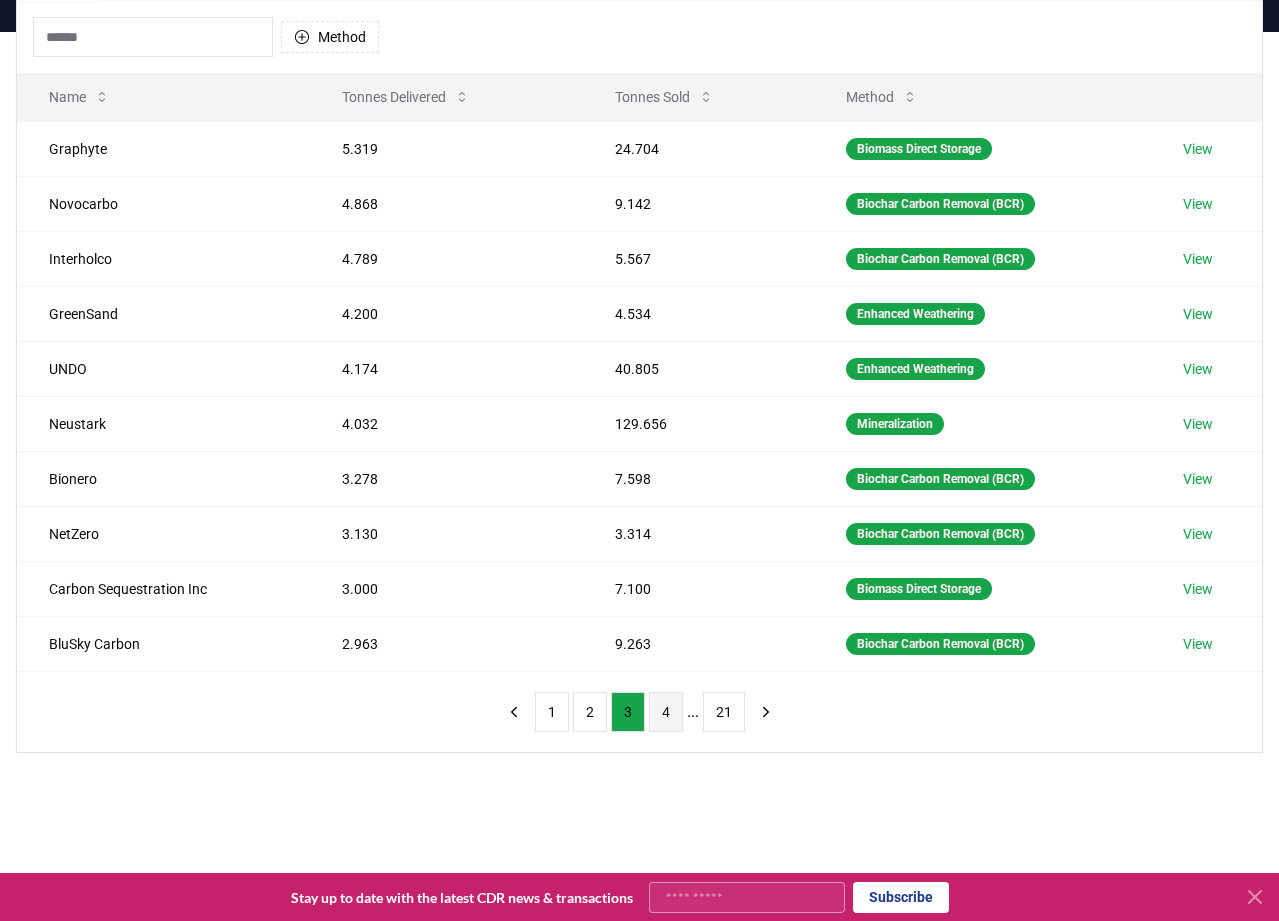 click on "4" at bounding box center [666, 712] 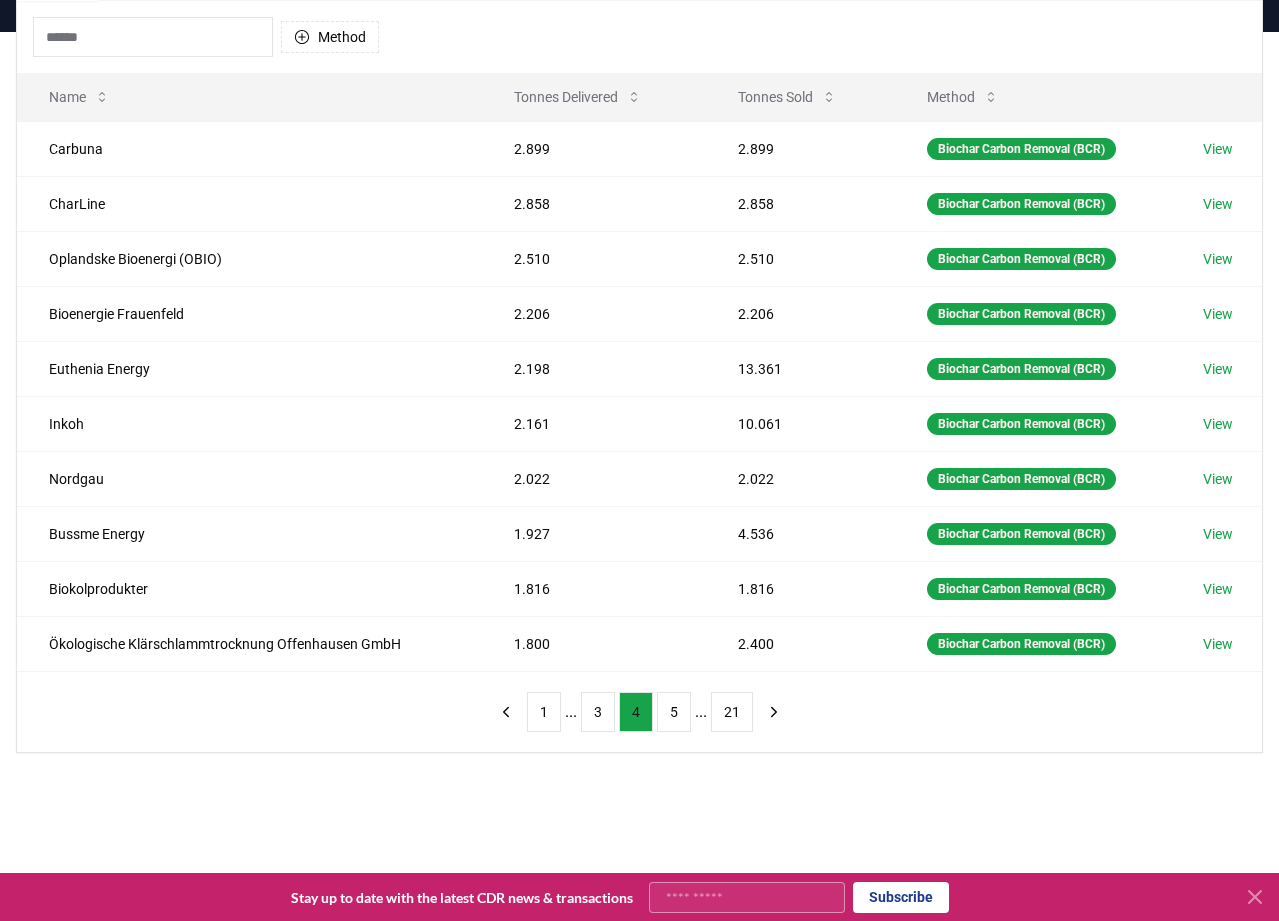 click on "5" at bounding box center [674, 712] 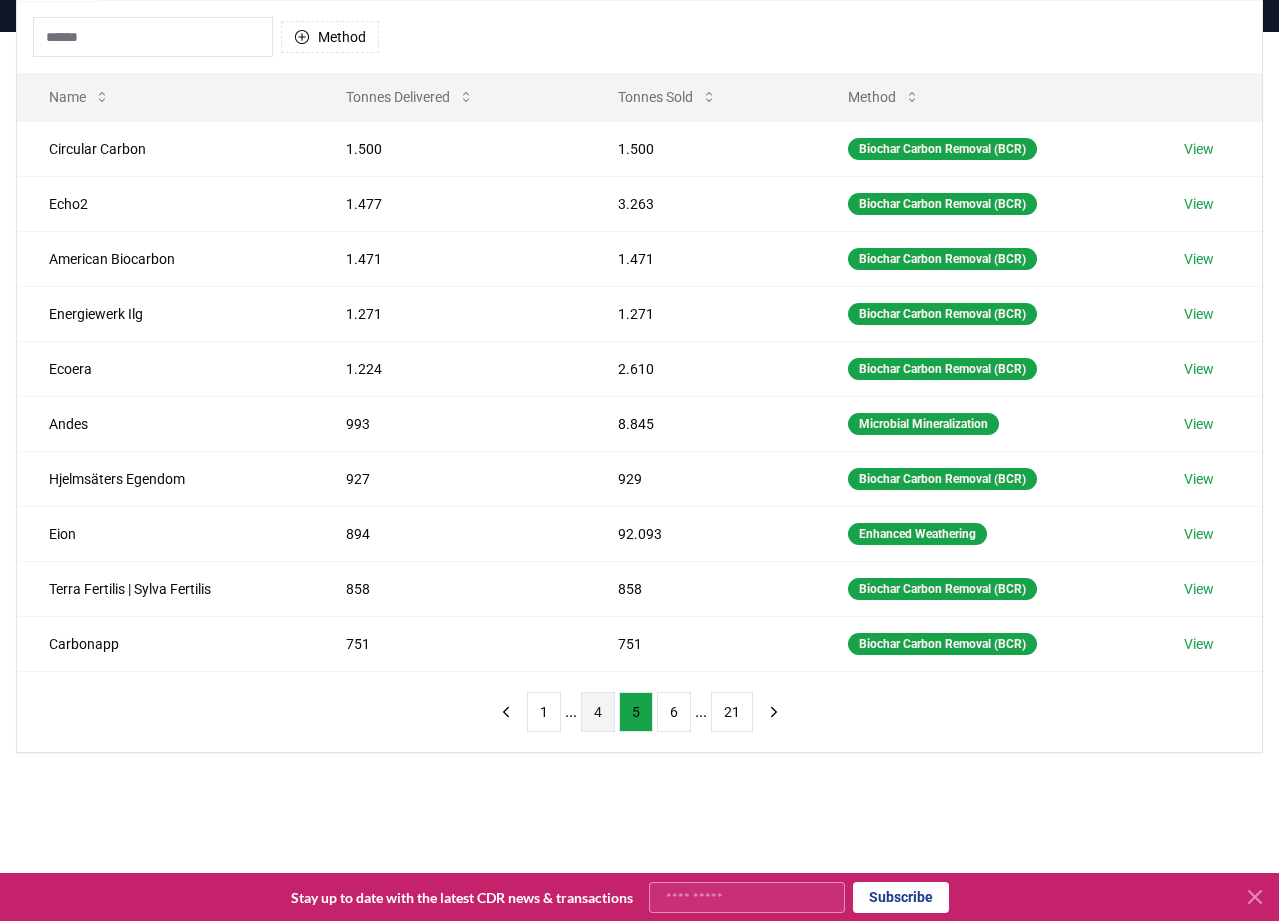 click on "6" at bounding box center (674, 712) 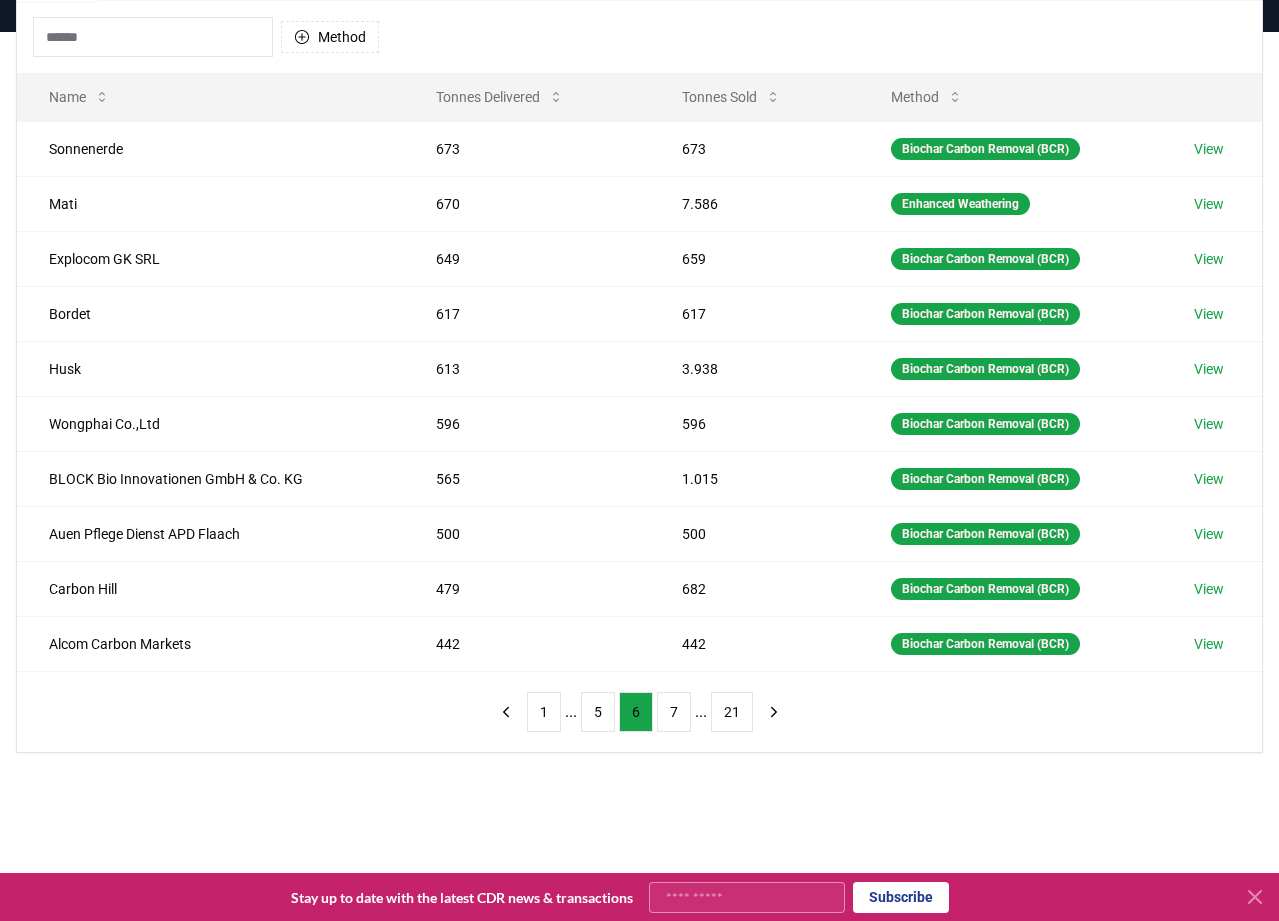 click on "7" at bounding box center (674, 712) 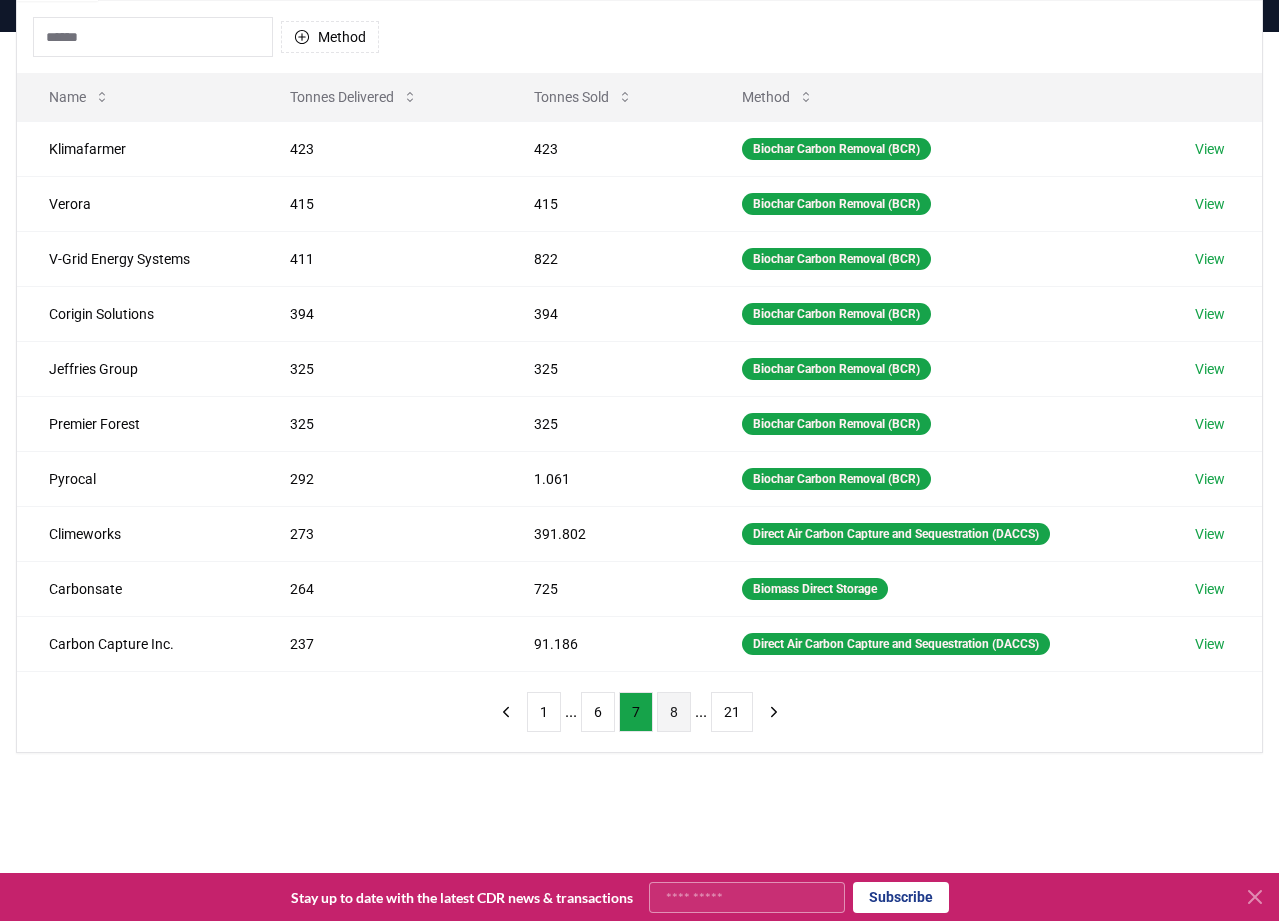click on "8" at bounding box center [674, 712] 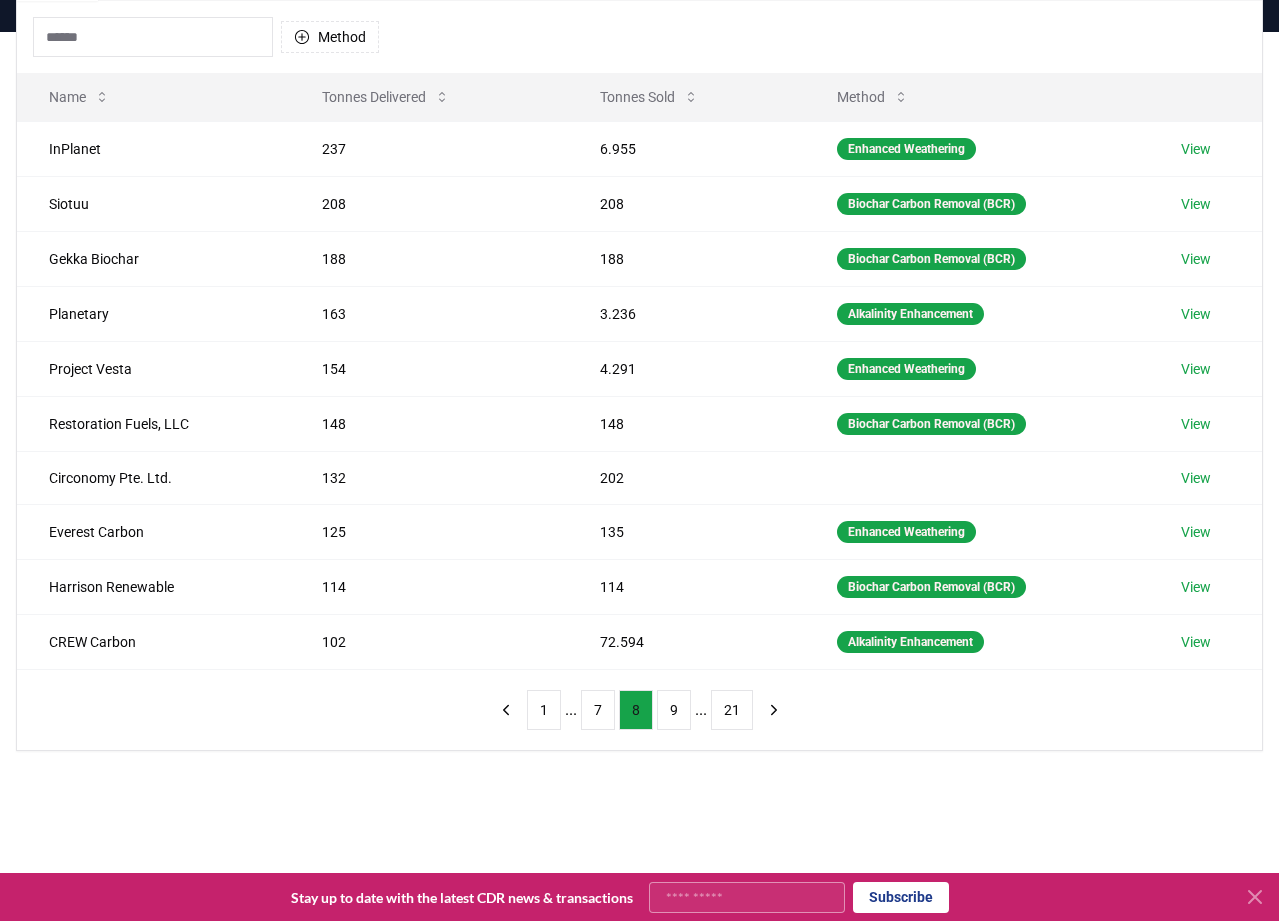 click on "9" at bounding box center (674, 710) 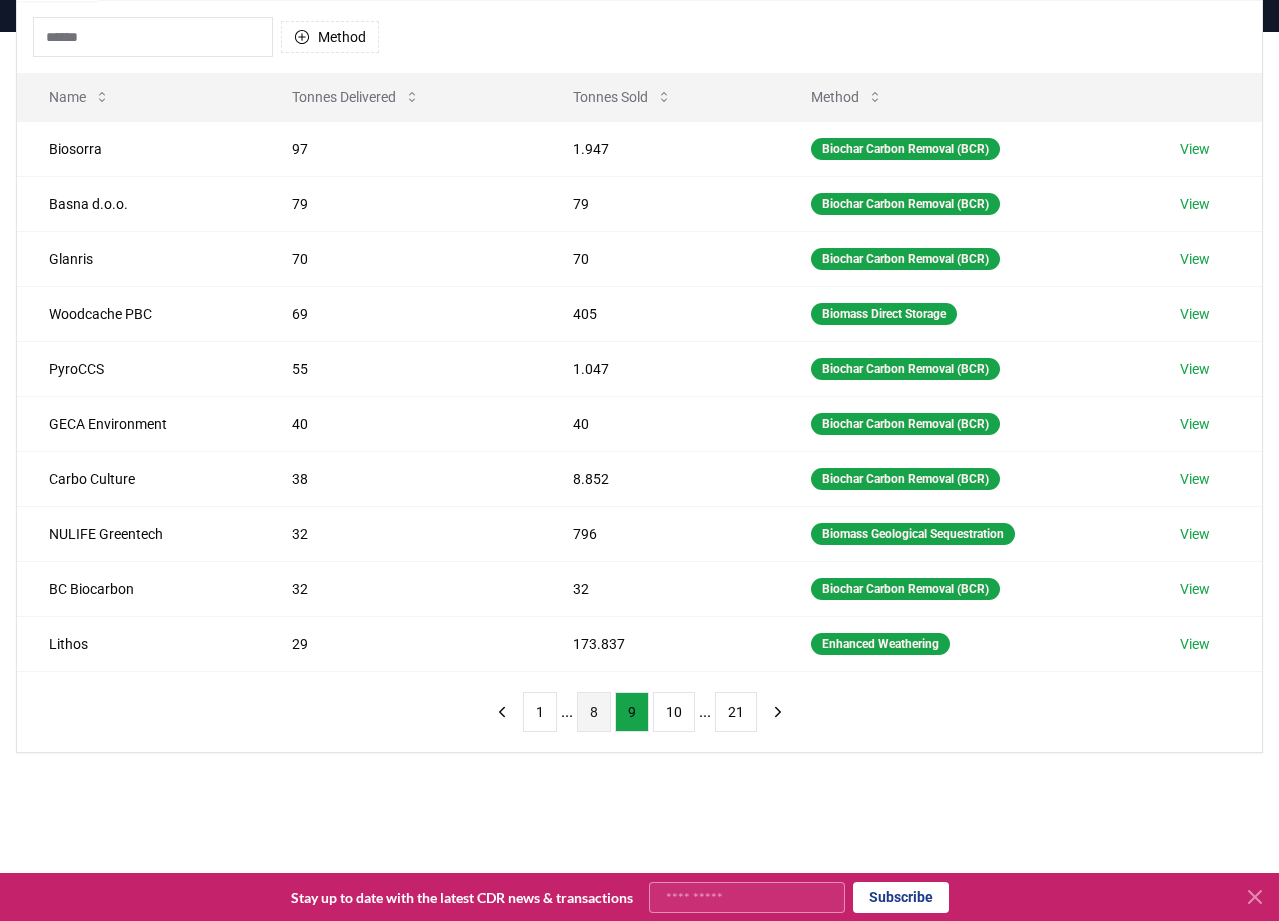 click on "10" at bounding box center [674, 712] 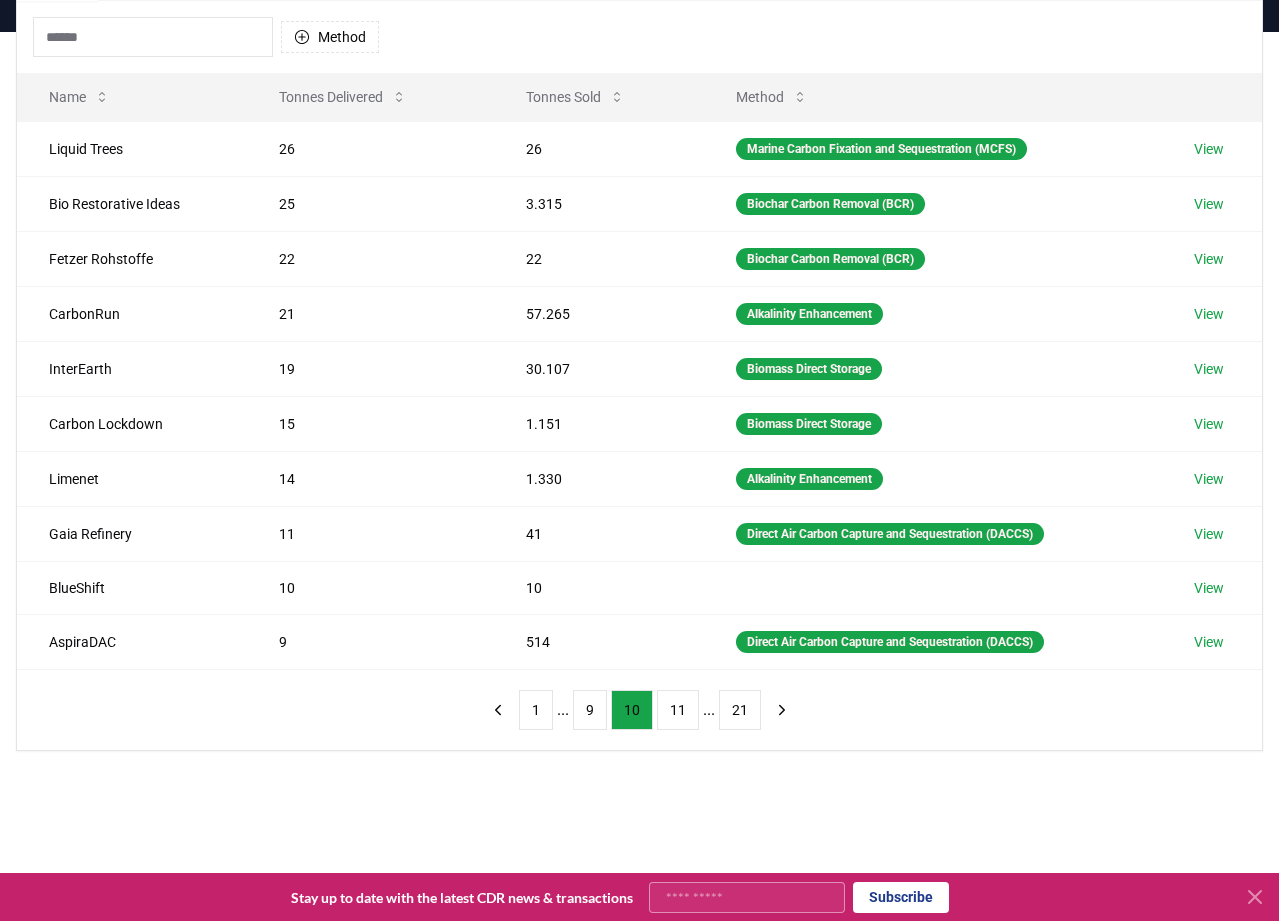 click on "11" at bounding box center (678, 710) 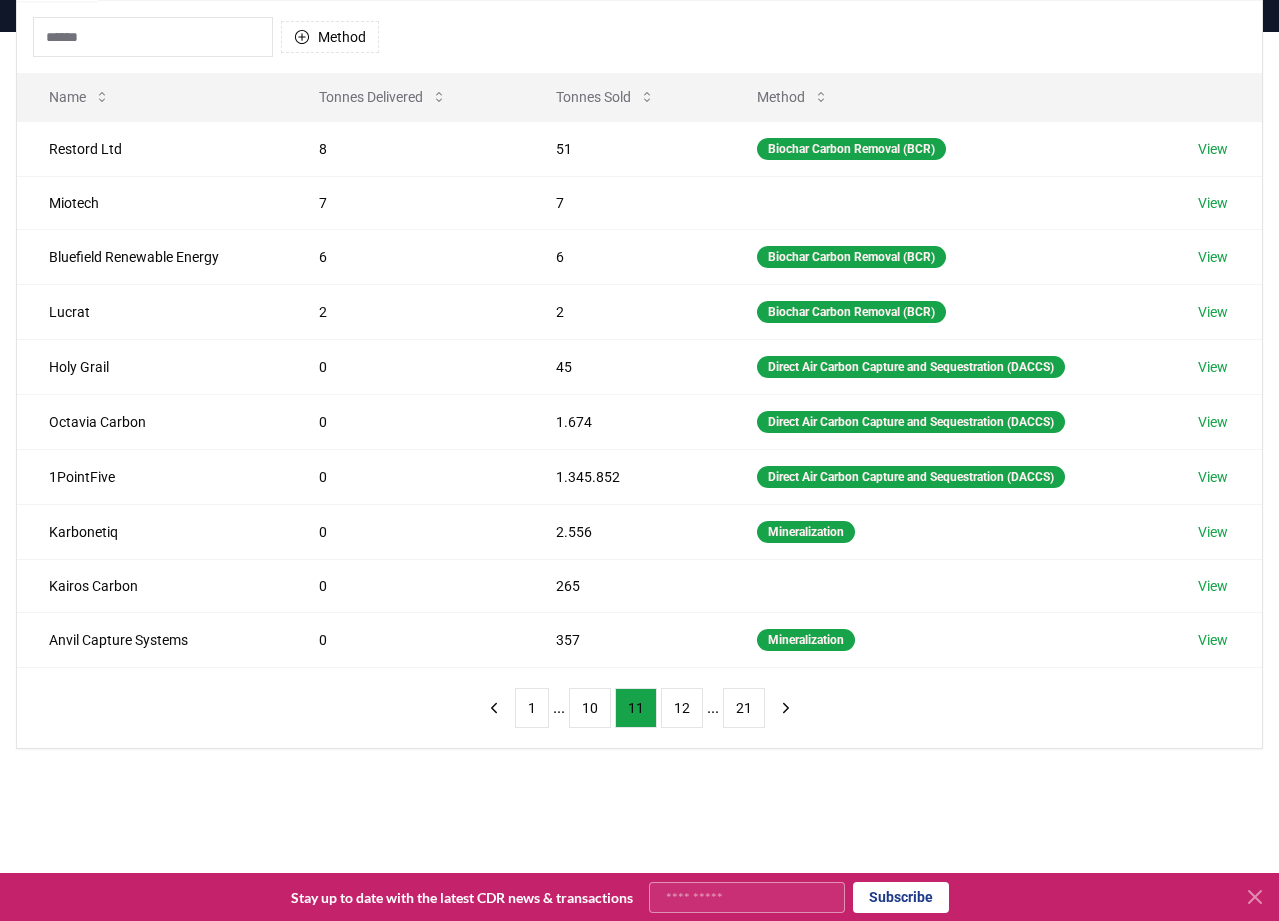 click on "12" at bounding box center [682, 708] 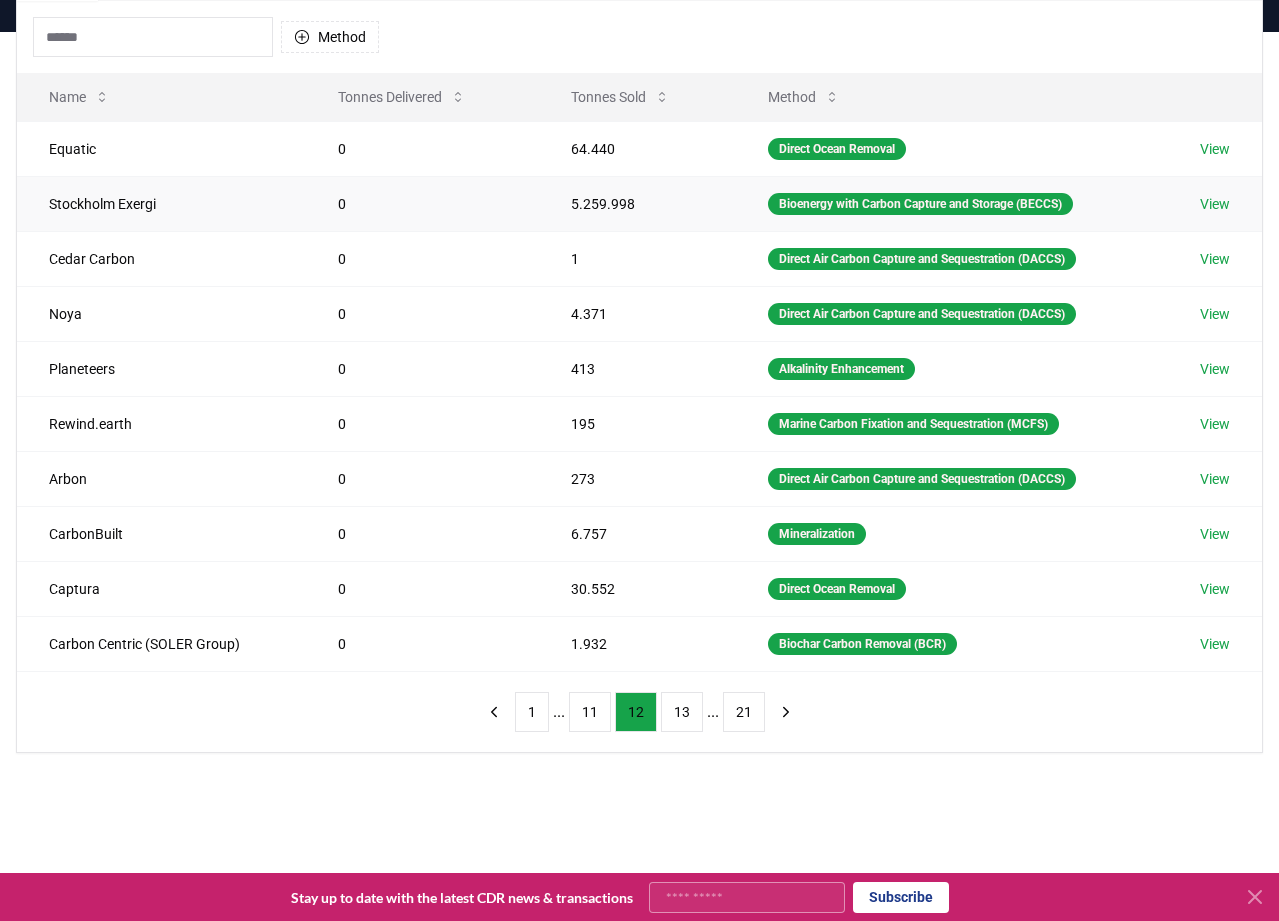 click on "View" at bounding box center (1215, 204) 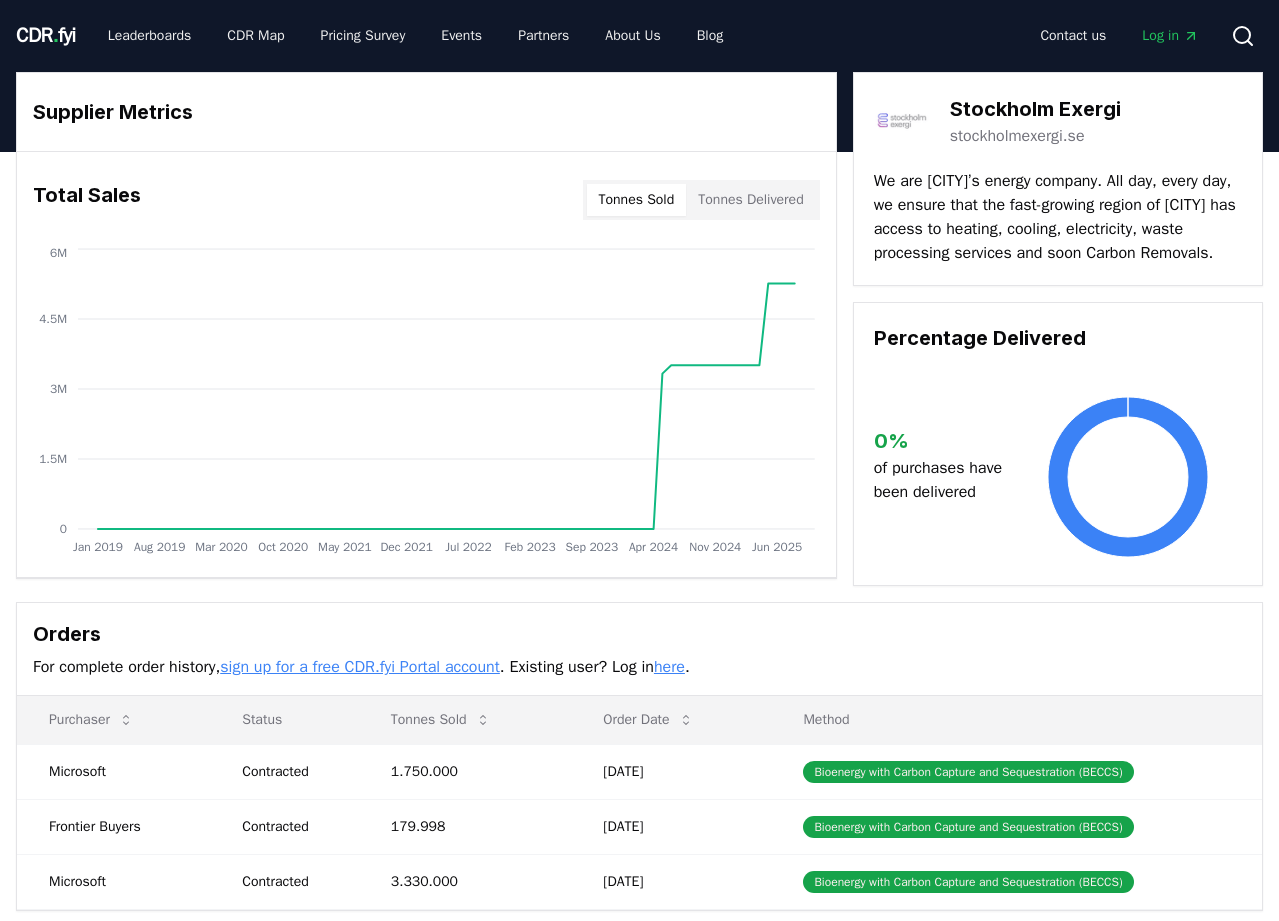 scroll, scrollTop: 0, scrollLeft: 0, axis: both 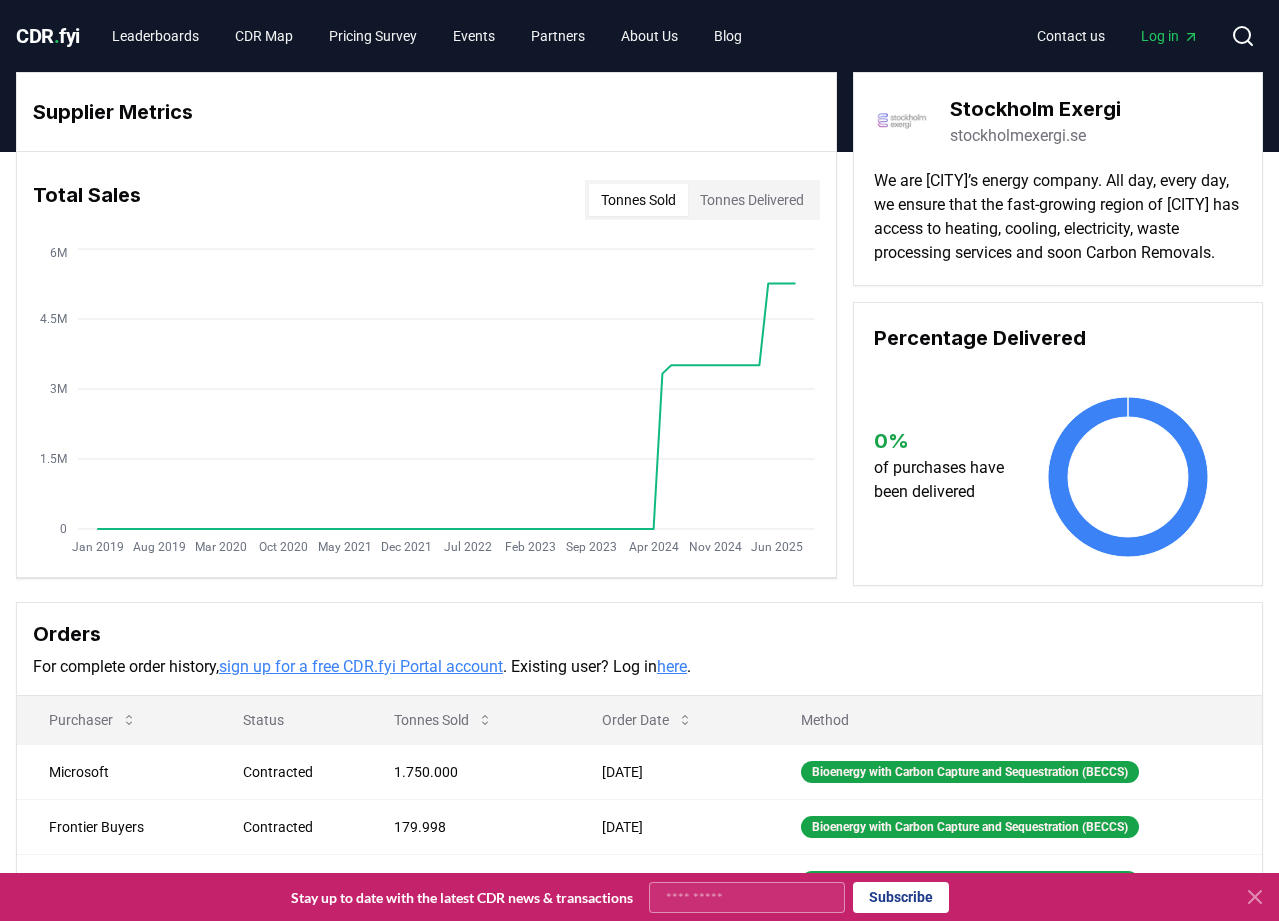 click on "stockholmexergi.se" at bounding box center [1018, 136] 